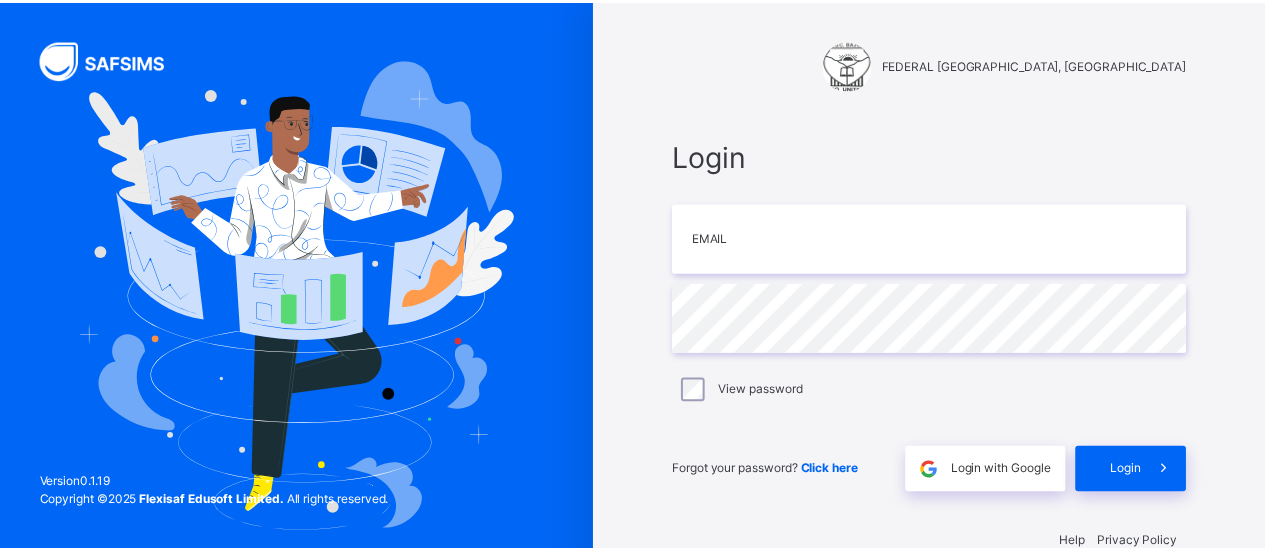 scroll, scrollTop: 0, scrollLeft: 0, axis: both 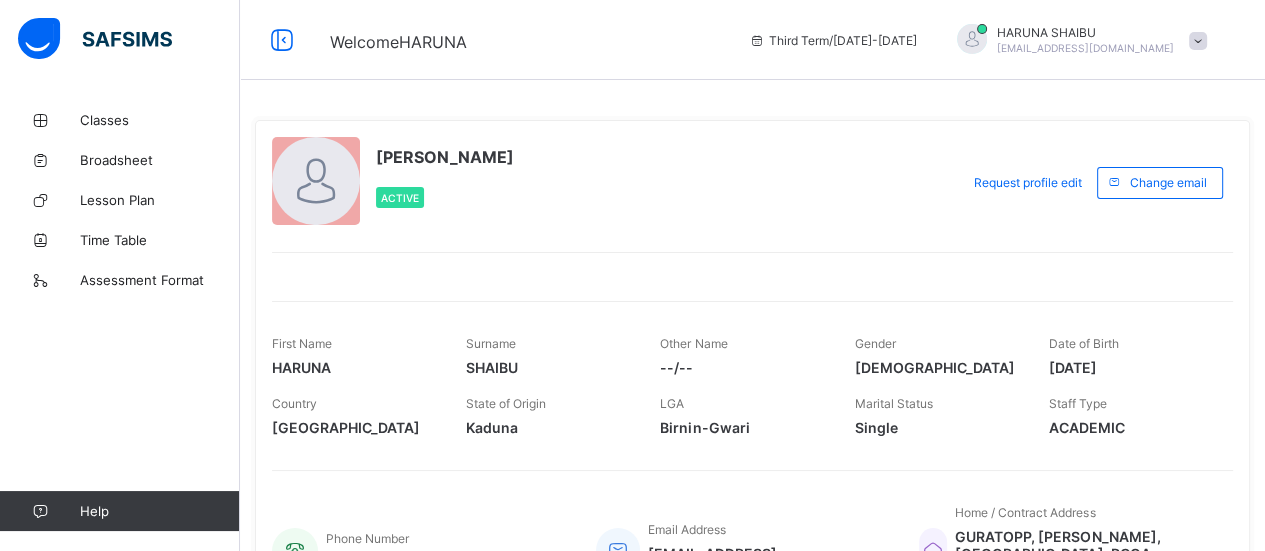 click on "Classes" at bounding box center [160, 120] 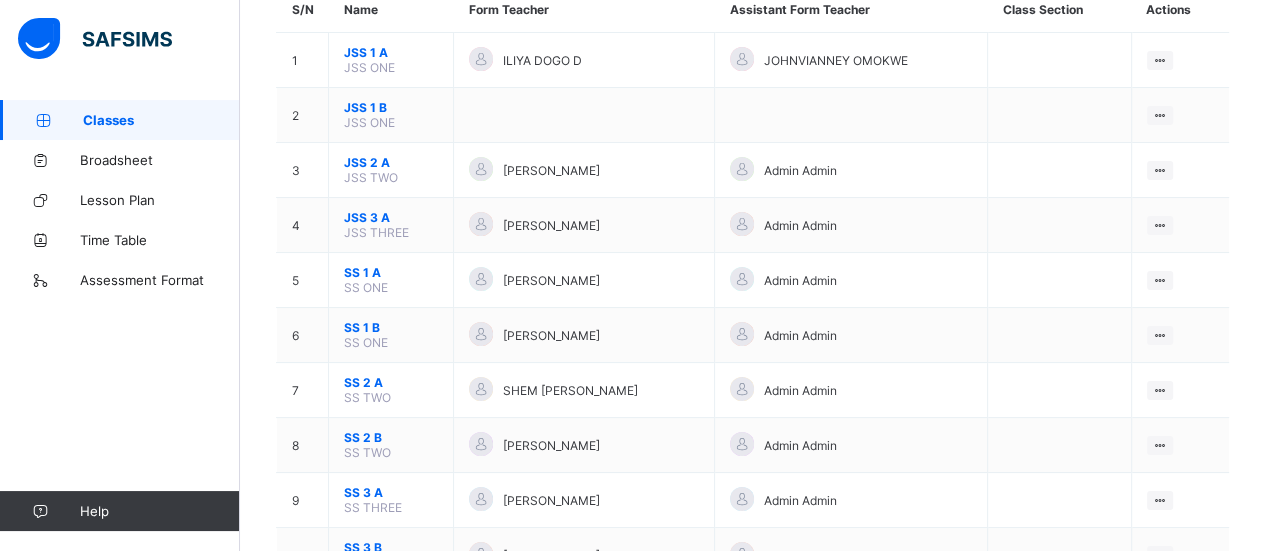 scroll, scrollTop: 268, scrollLeft: 0, axis: vertical 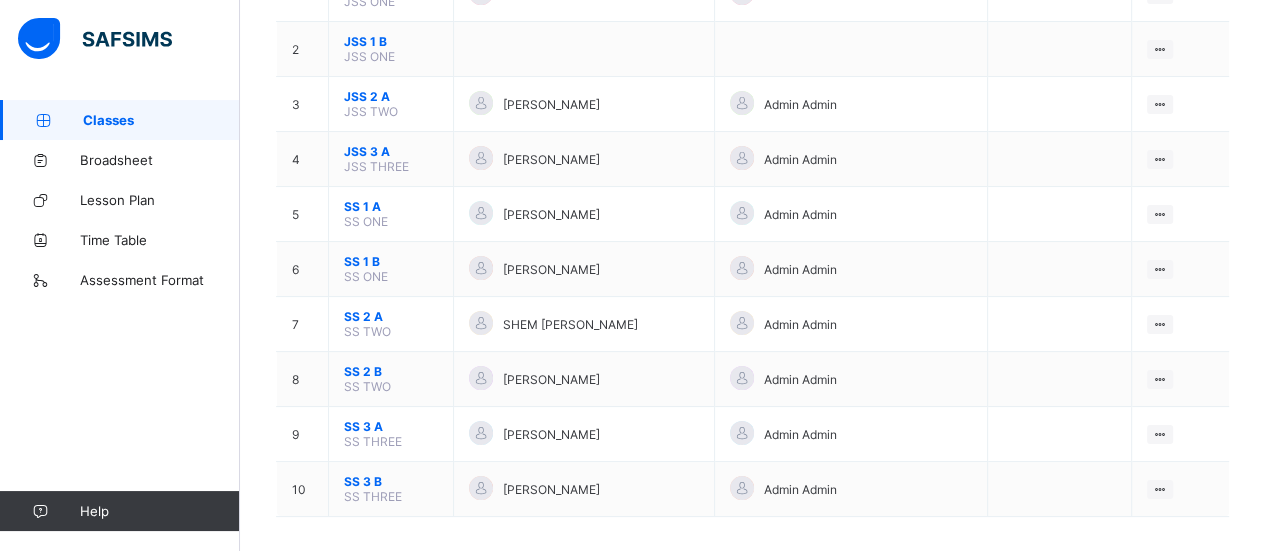 click on "View Class" at bounding box center [0, 0] 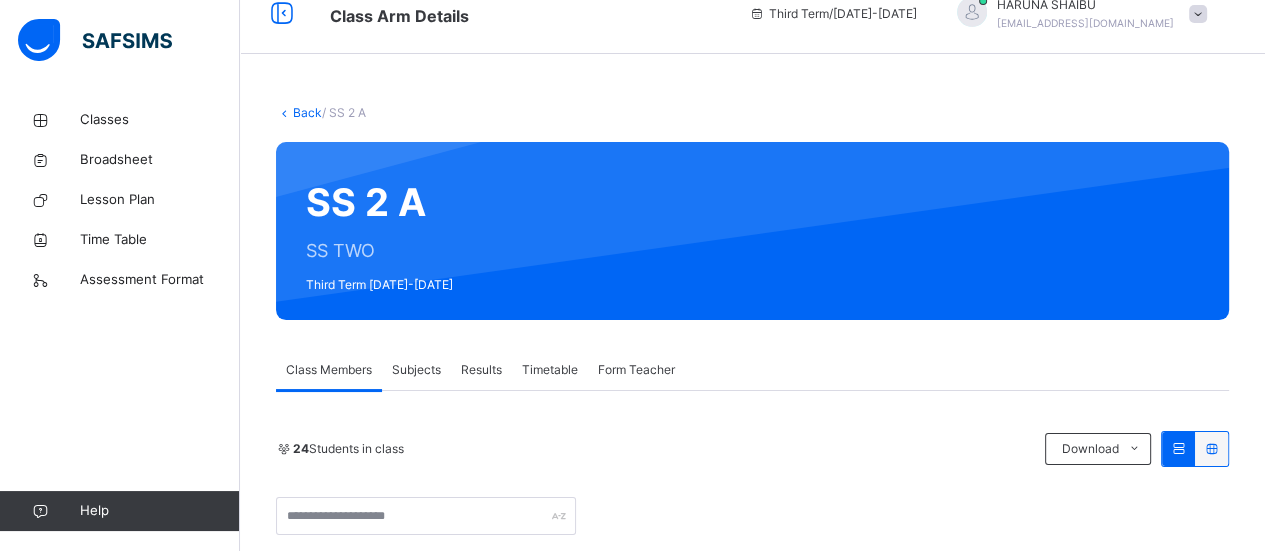 scroll, scrollTop: 268, scrollLeft: 0, axis: vertical 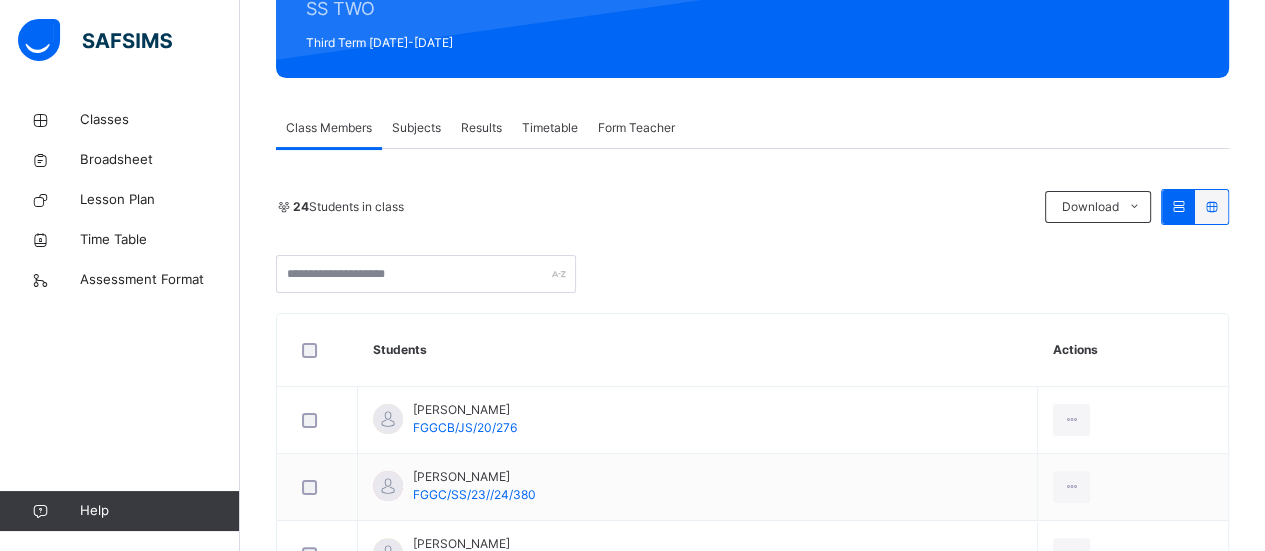 click on "Subjects" at bounding box center [416, 128] 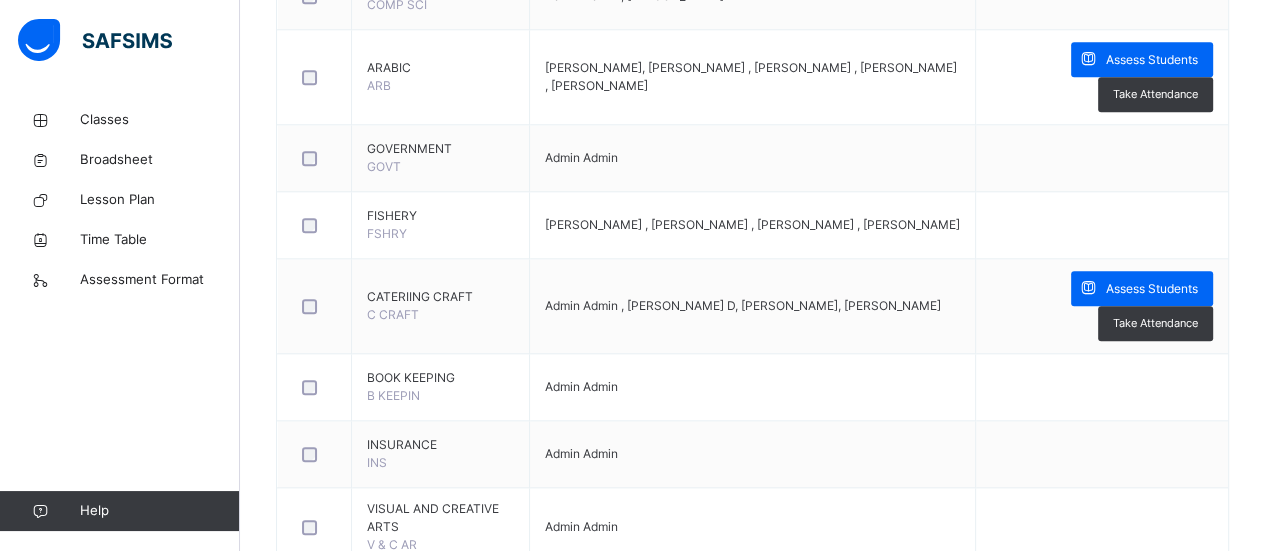 scroll, scrollTop: 1802, scrollLeft: 0, axis: vertical 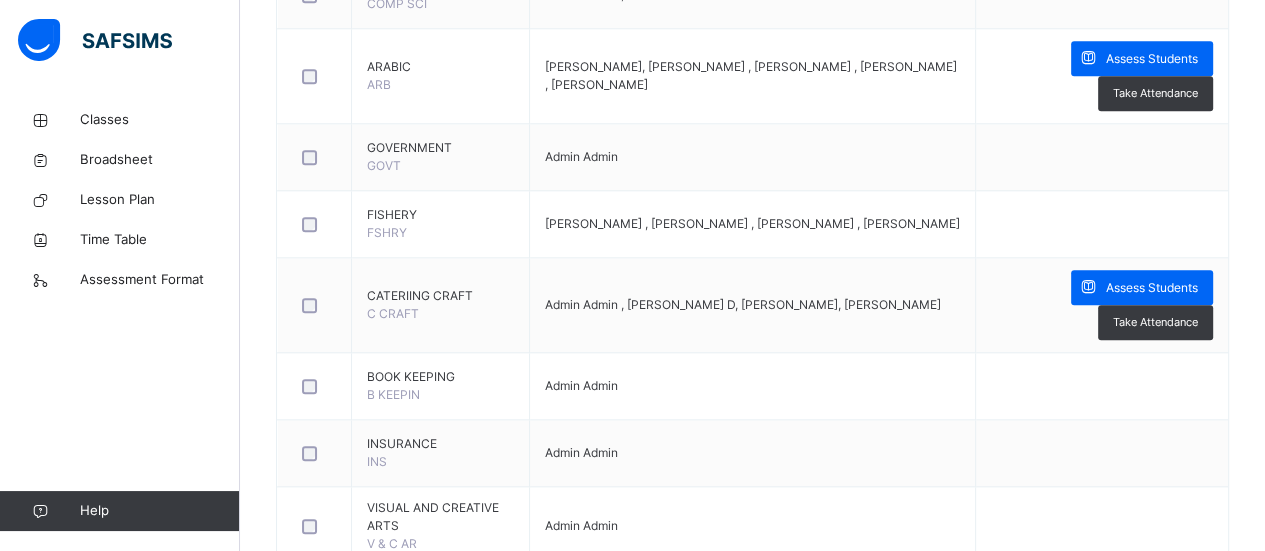 click on "Assess Students" at bounding box center [1152, 288] 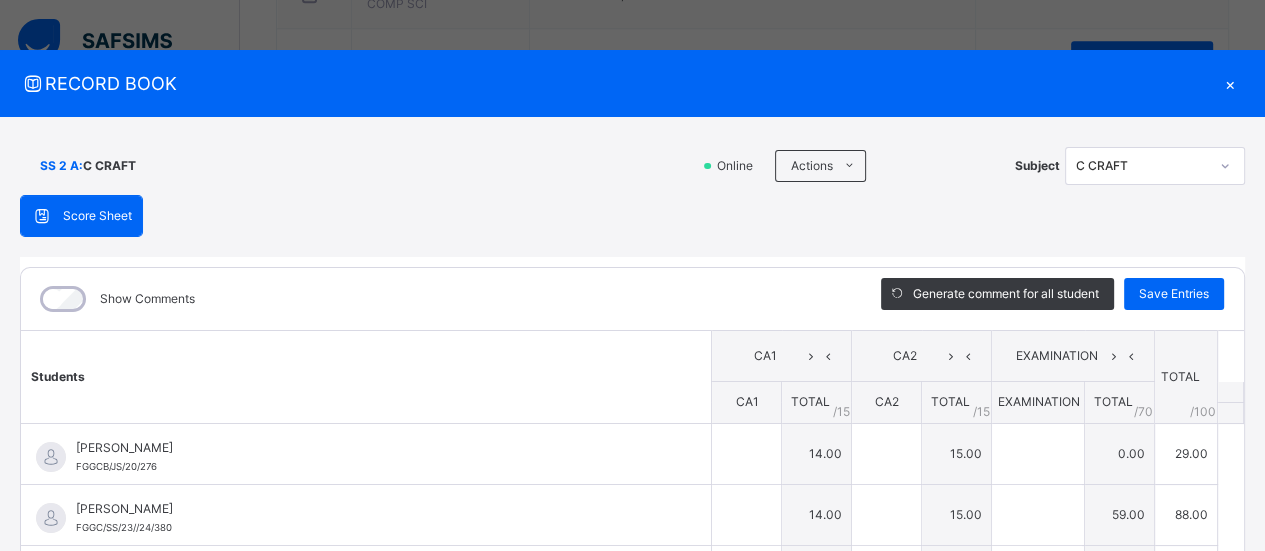 type on "**" 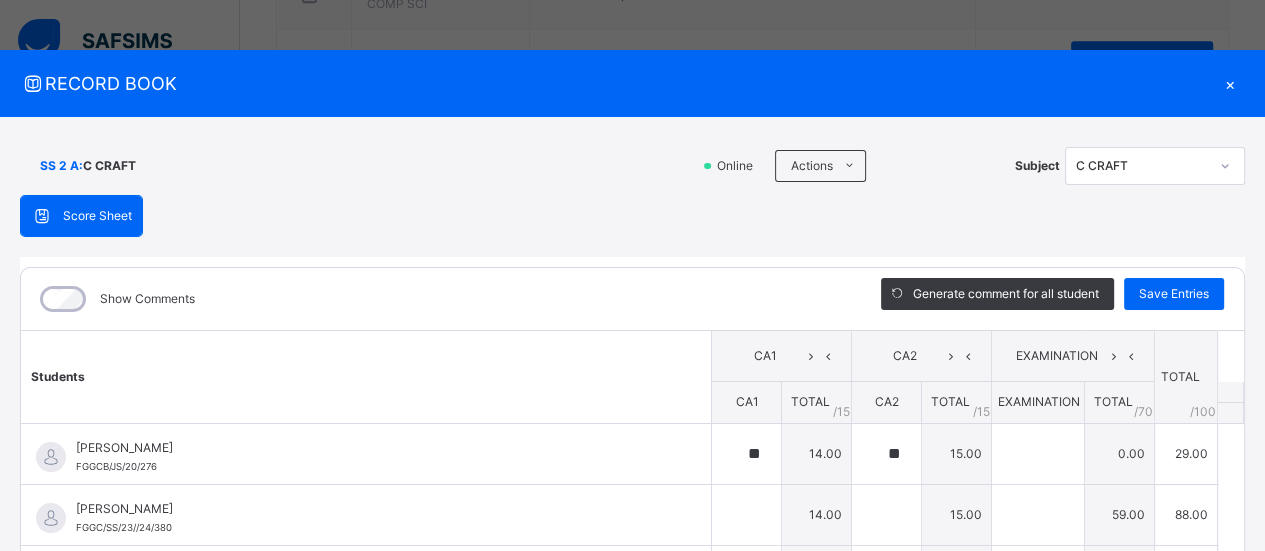 type on "**" 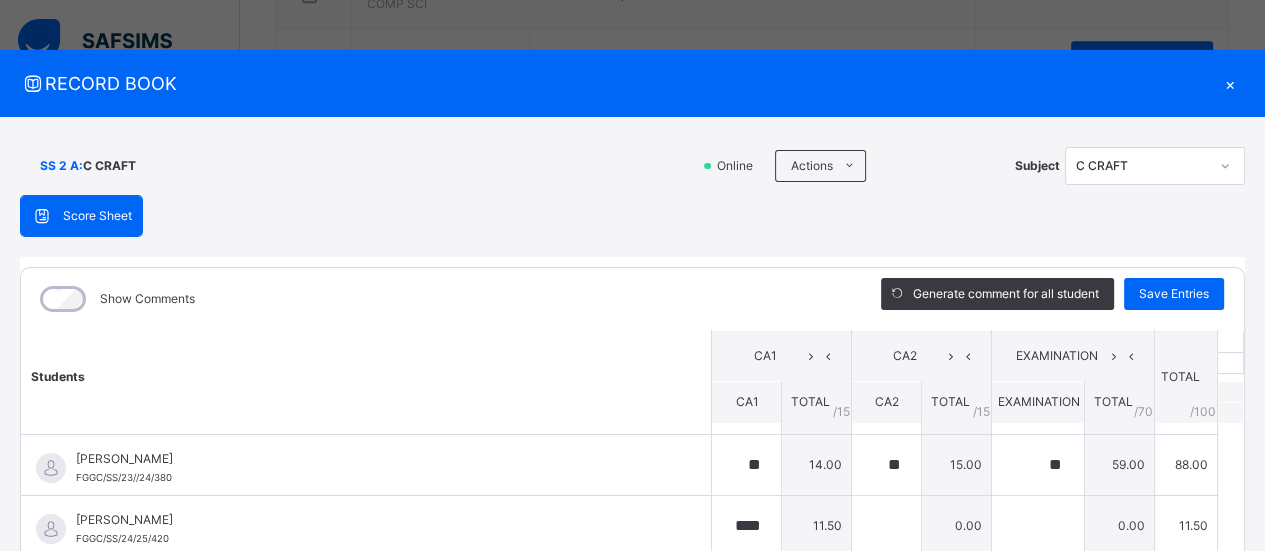 scroll, scrollTop: 73, scrollLeft: 0, axis: vertical 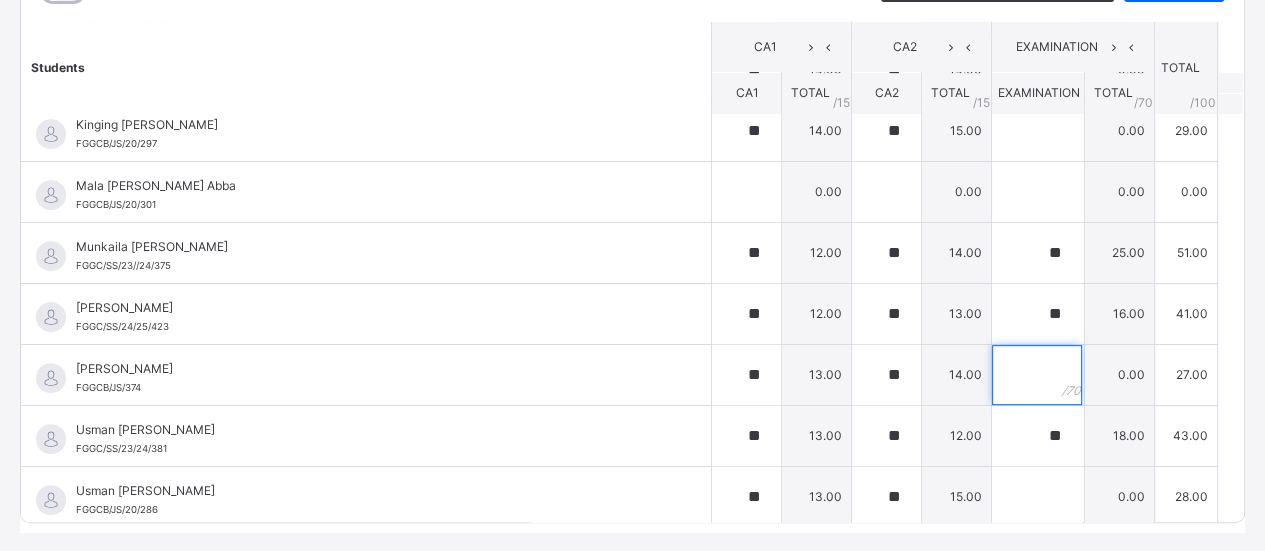 click at bounding box center (1037, 375) 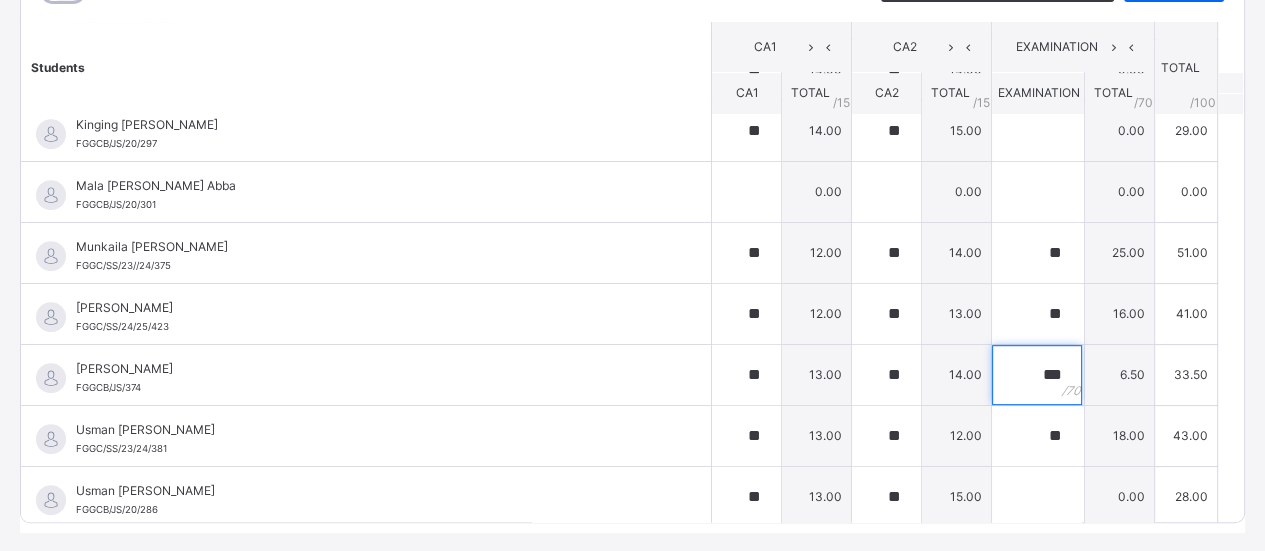 click on "***" at bounding box center (1037, 375) 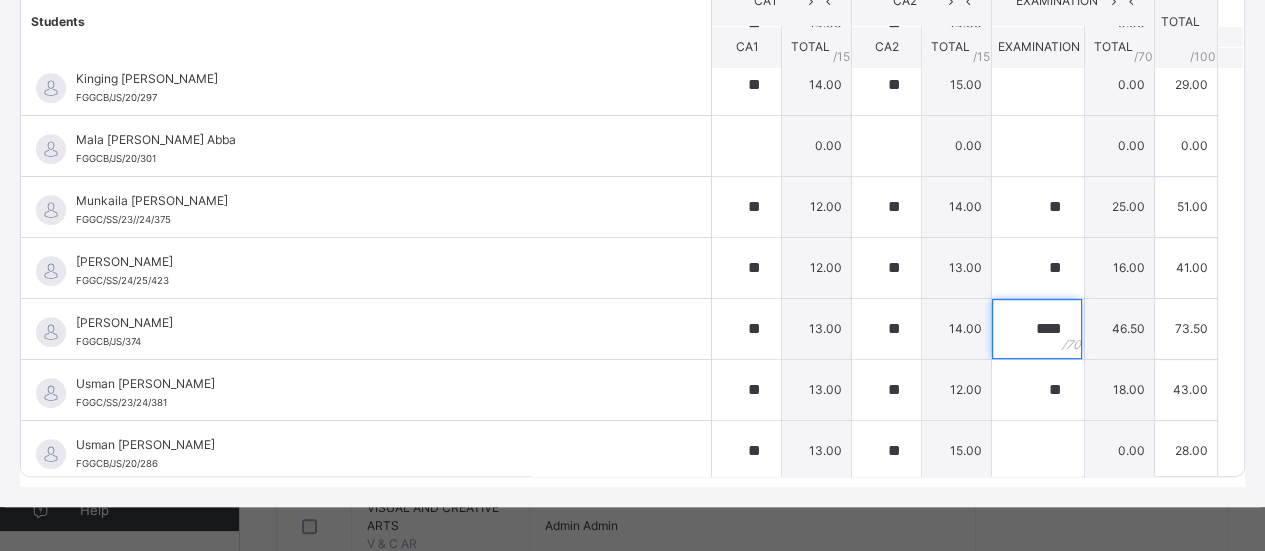 scroll, scrollTop: 359, scrollLeft: 0, axis: vertical 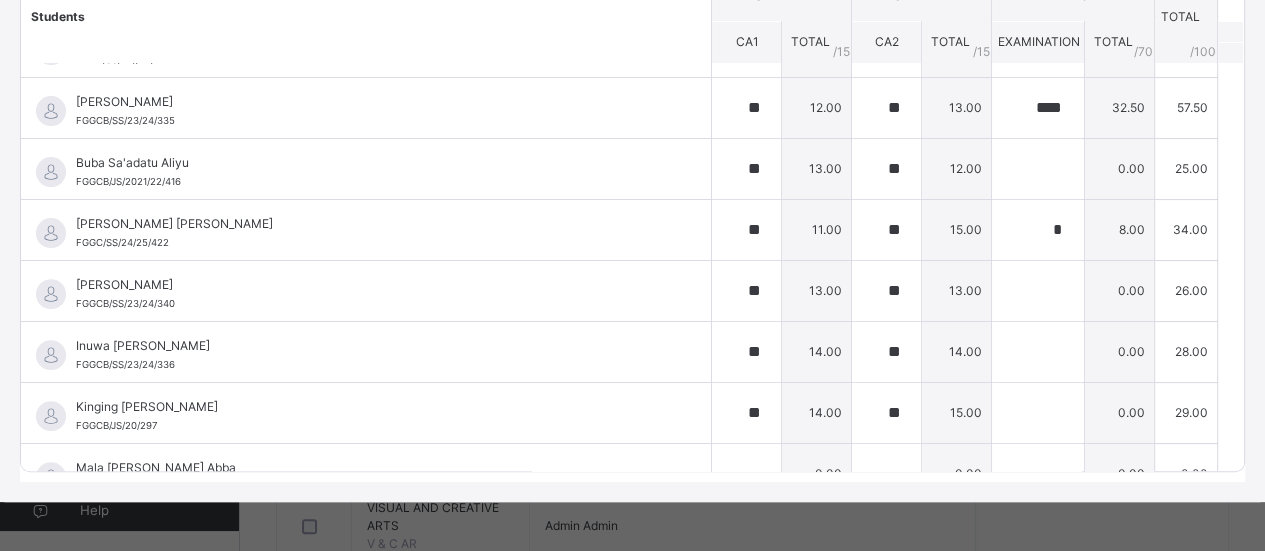 type on "****" 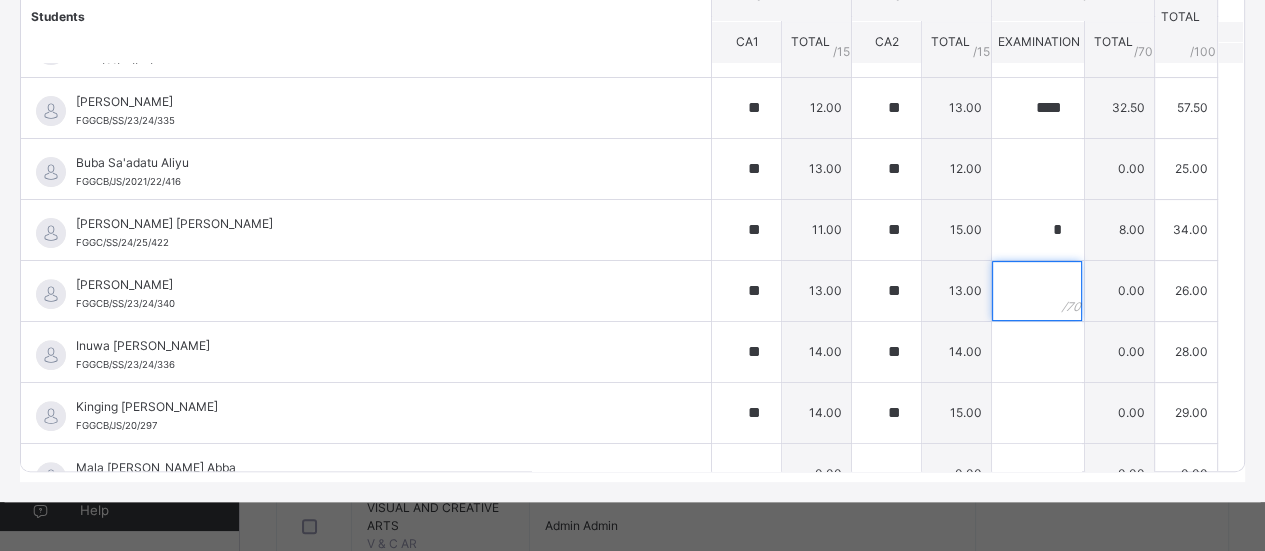 click at bounding box center (1037, 291) 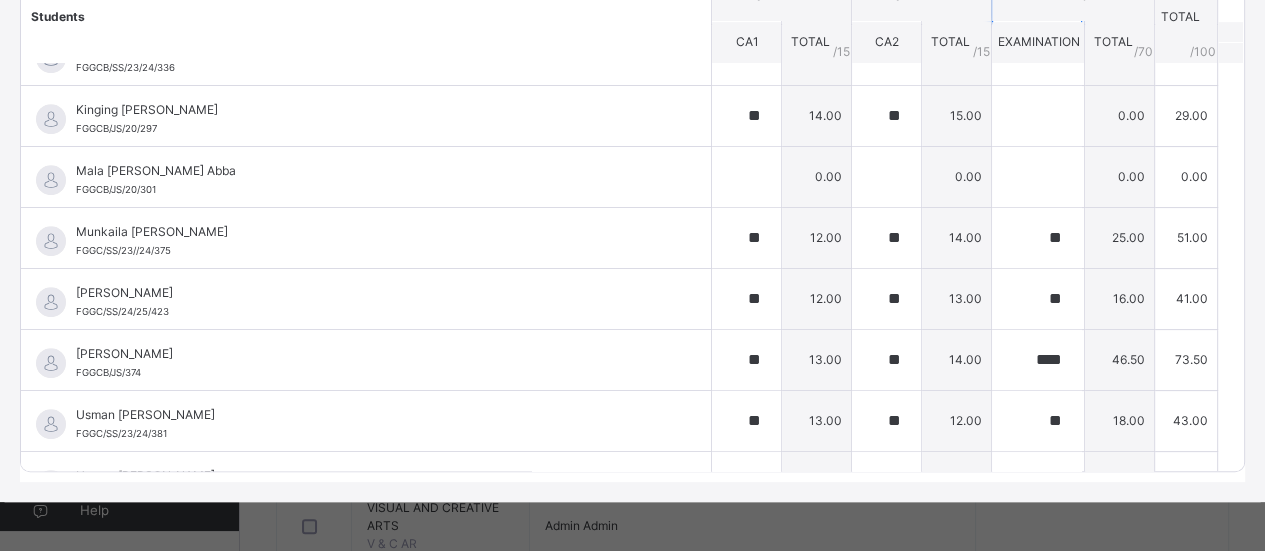 scroll, scrollTop: 869, scrollLeft: 0, axis: vertical 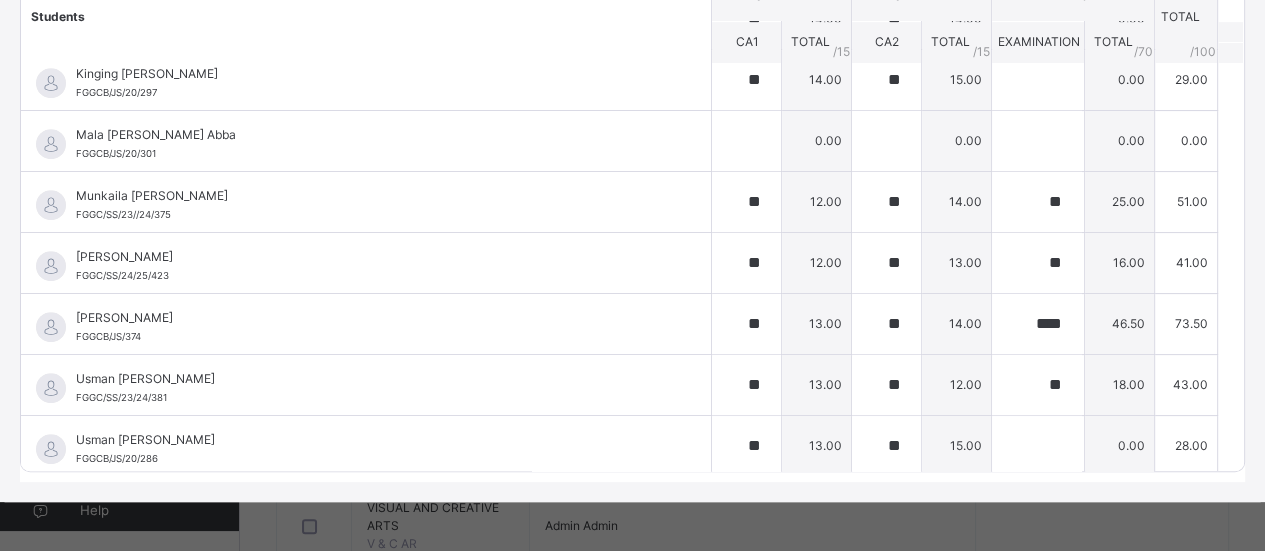 type on "**" 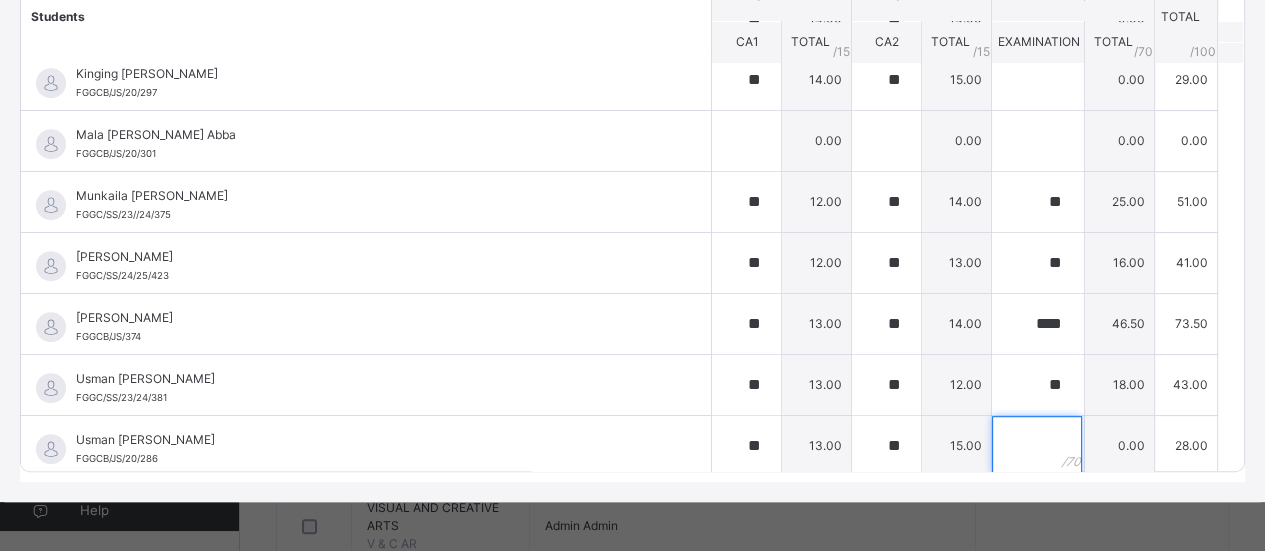 click at bounding box center [1037, 446] 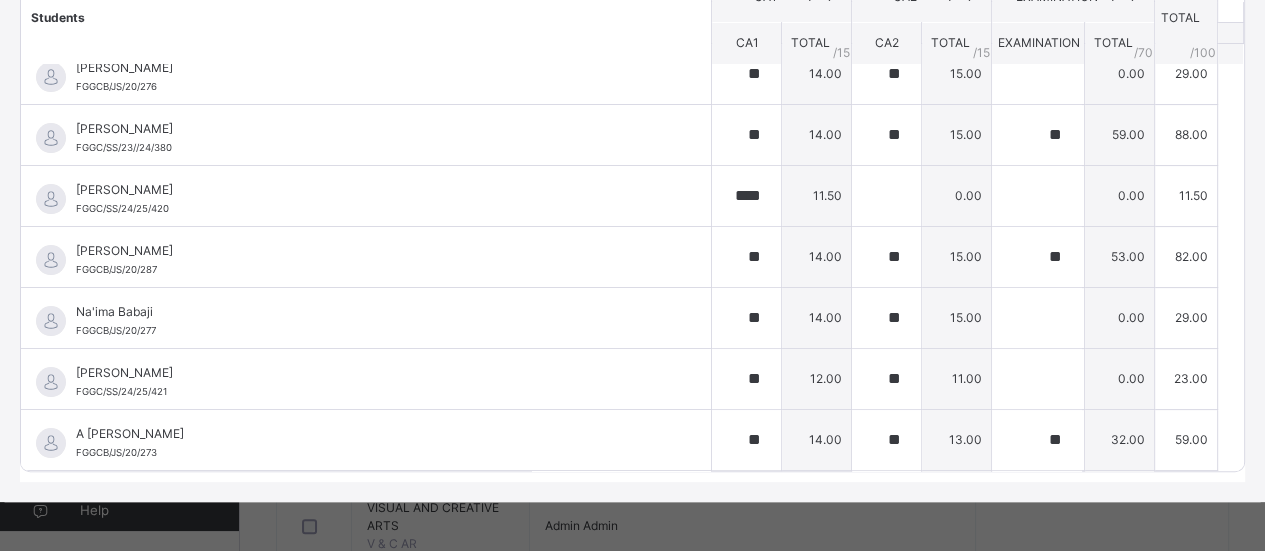 scroll, scrollTop: 0, scrollLeft: 0, axis: both 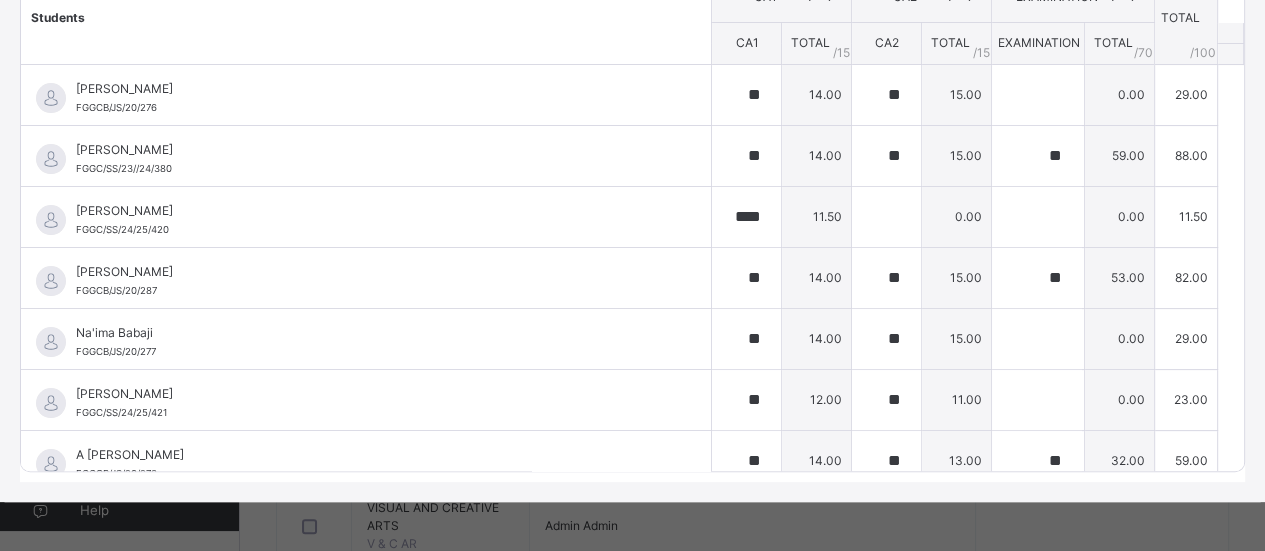 type on "****" 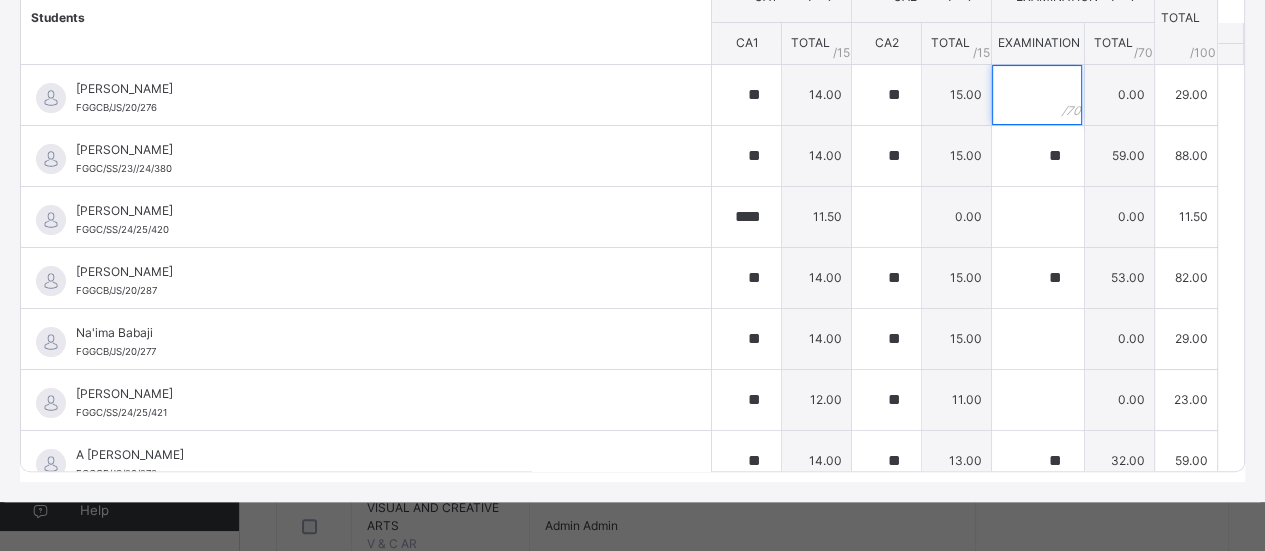 click at bounding box center [1037, 95] 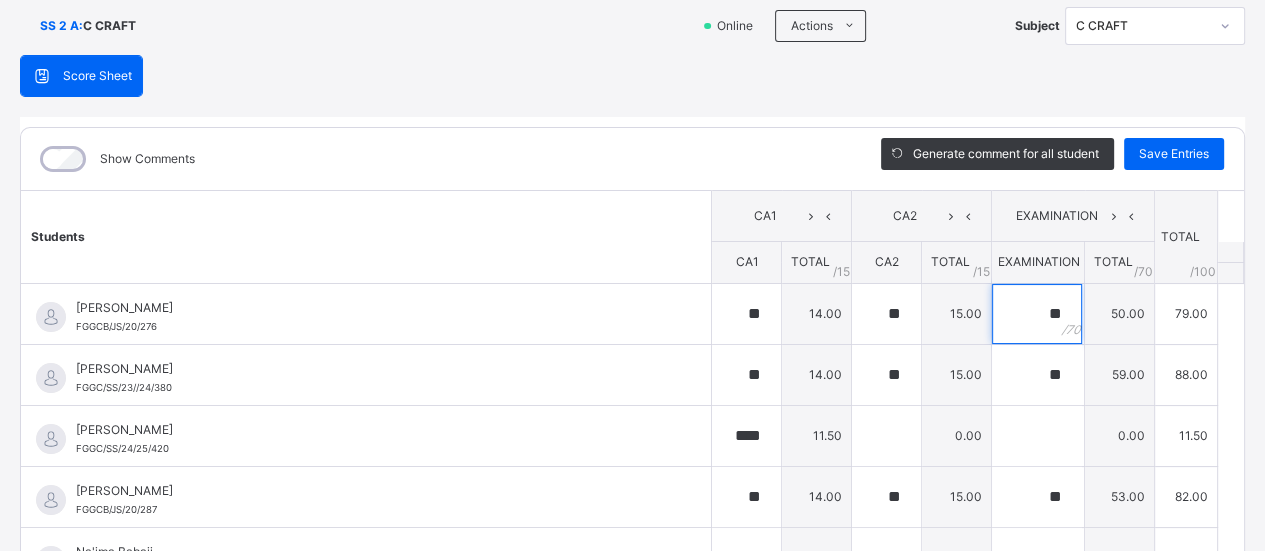 scroll, scrollTop: 139, scrollLeft: 0, axis: vertical 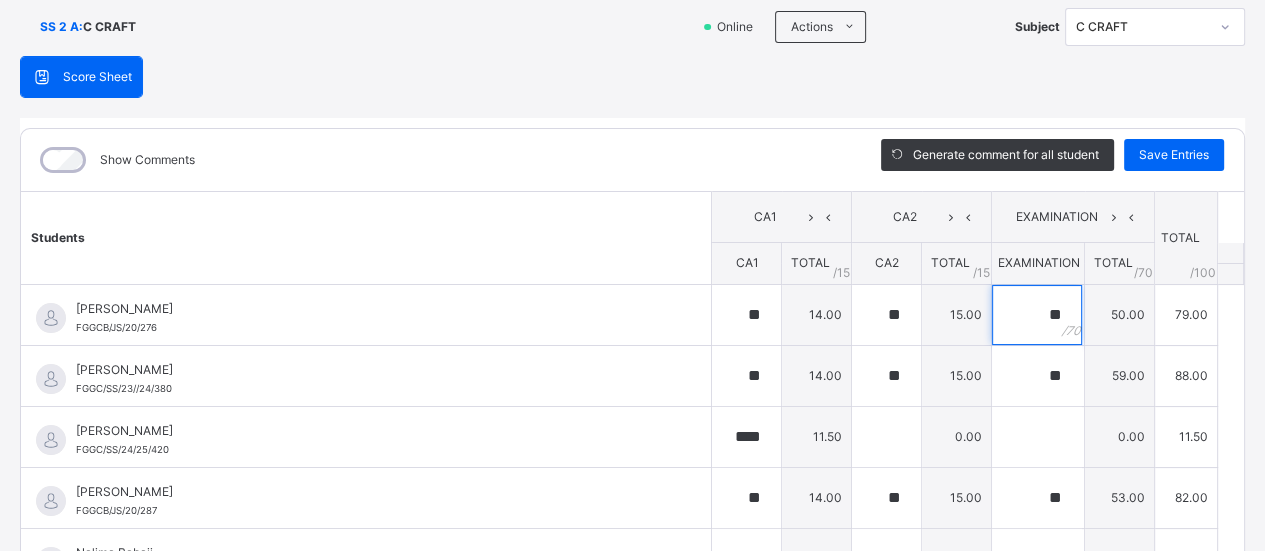 type on "**" 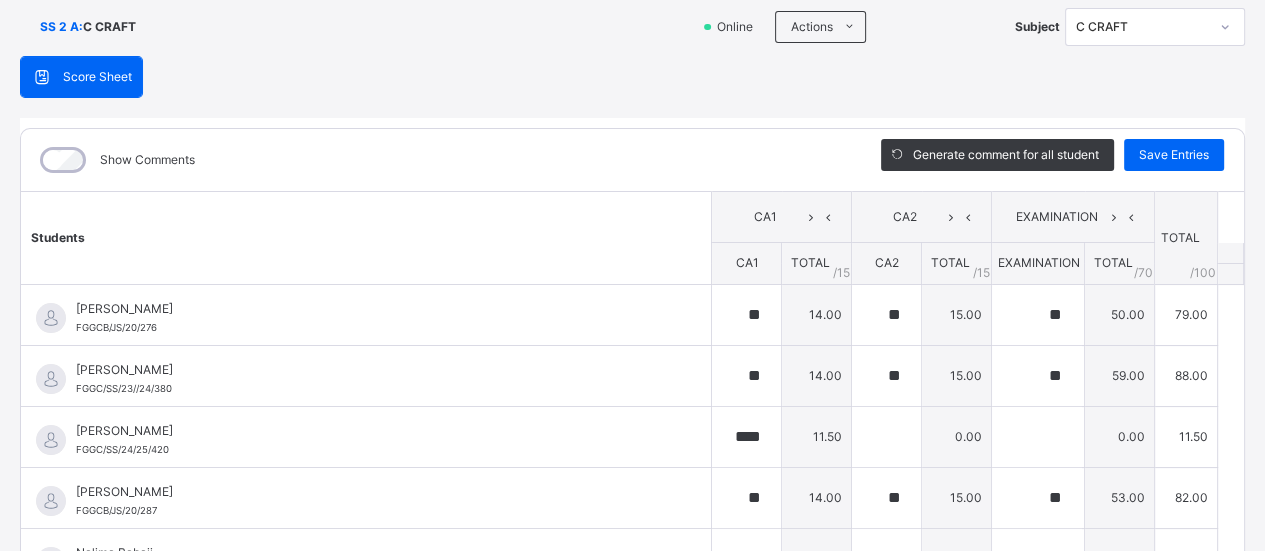 click on "Save Entries" at bounding box center [1174, 155] 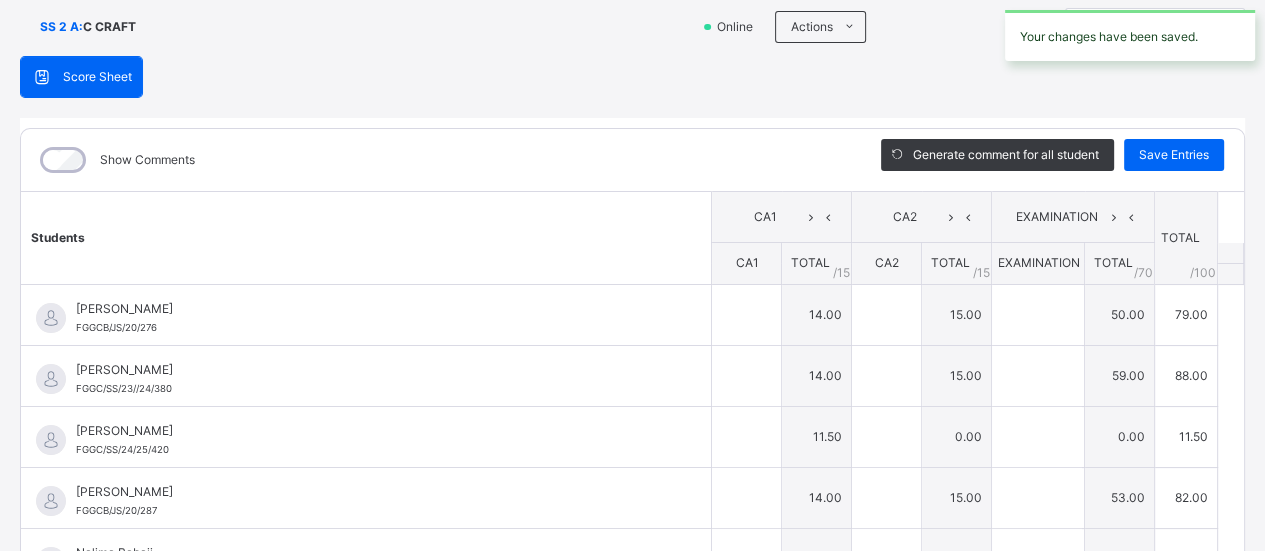 type on "**" 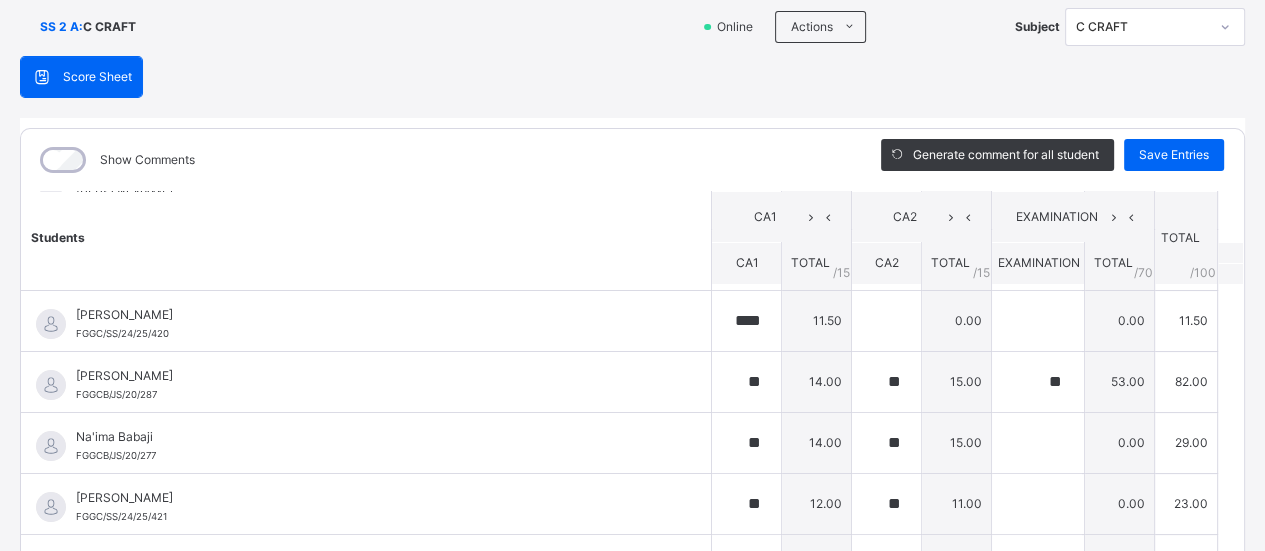scroll, scrollTop: 119, scrollLeft: 0, axis: vertical 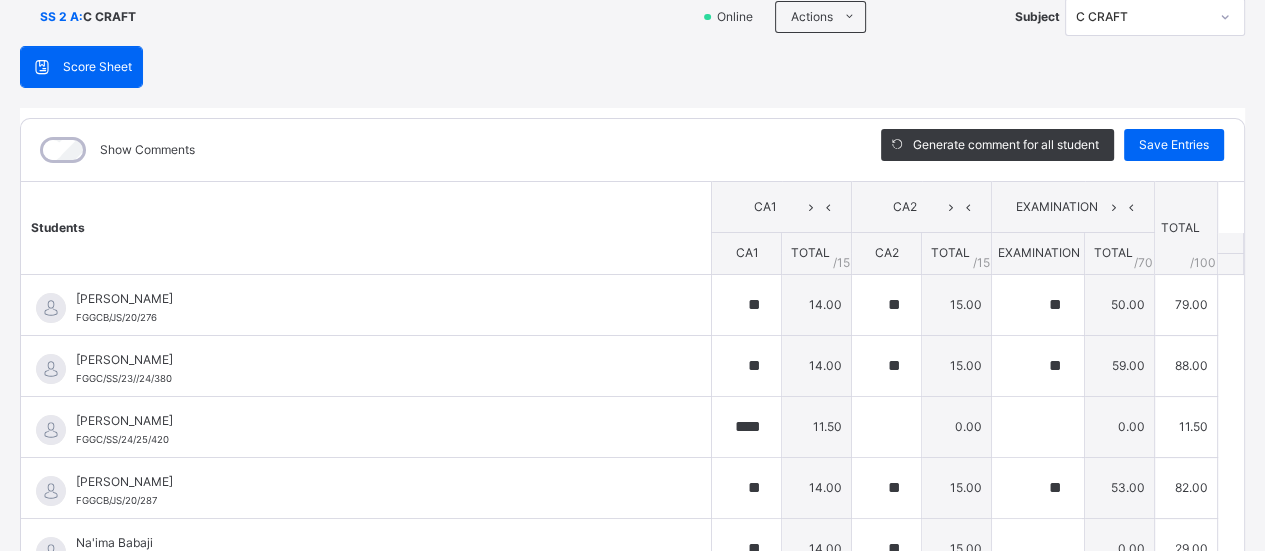 click on "Na'ima Babaji FGGCB/JS/20/277" at bounding box center (366, 549) 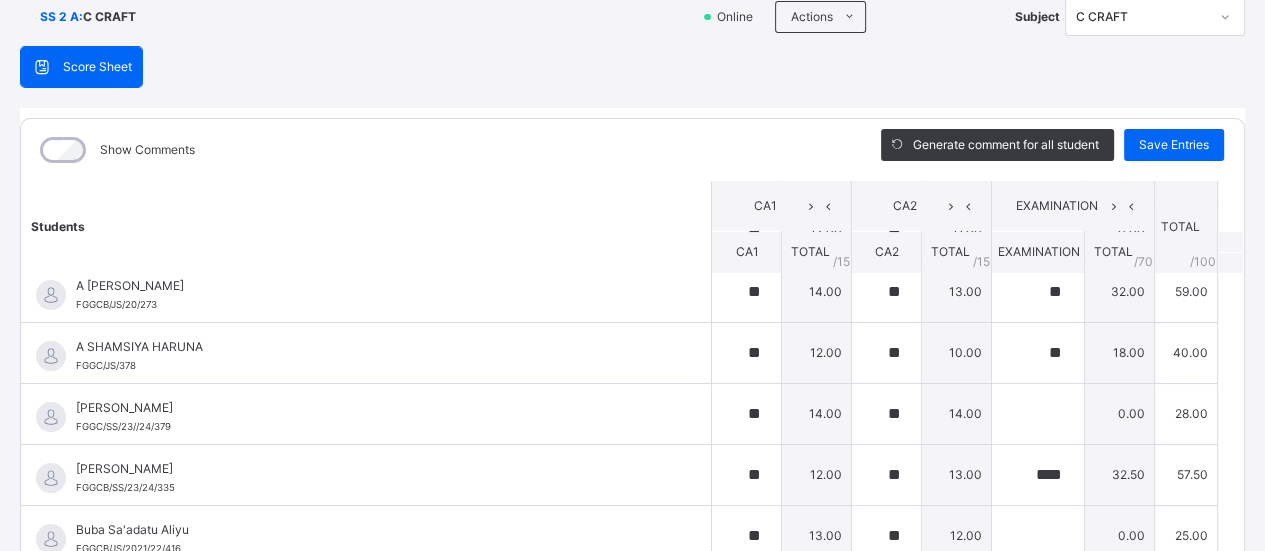 scroll, scrollTop: 381, scrollLeft: 0, axis: vertical 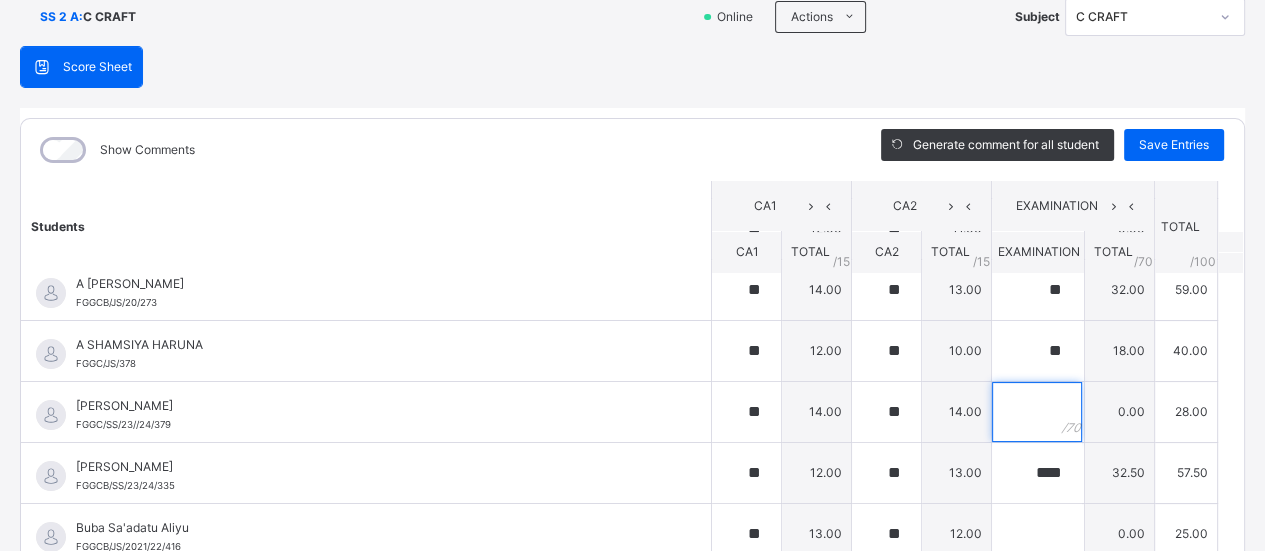 click at bounding box center [1037, 412] 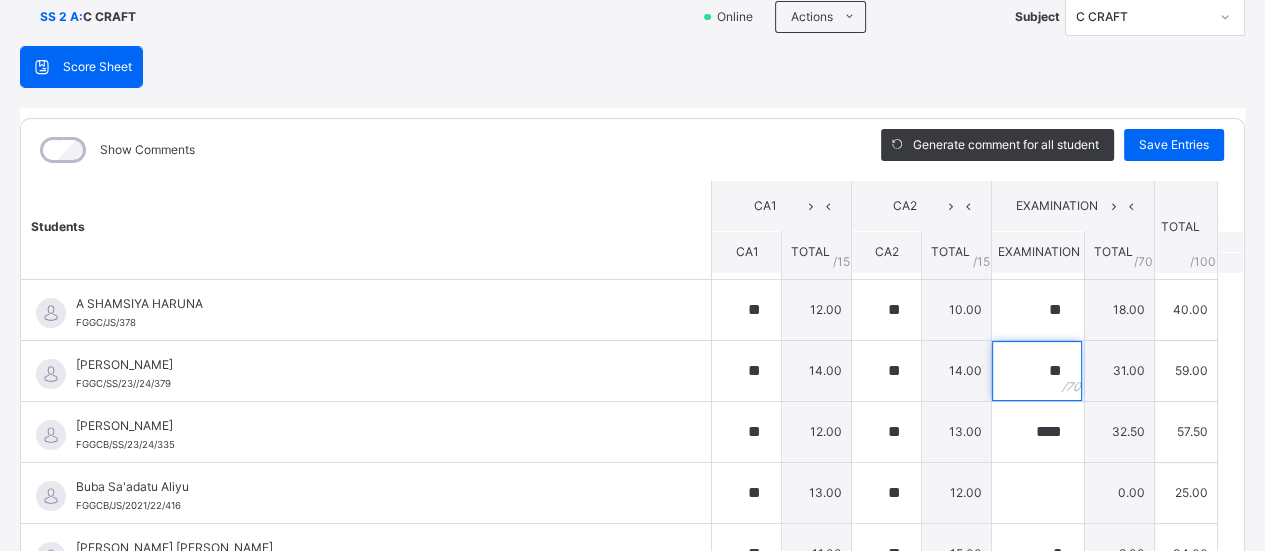 scroll, scrollTop: 425, scrollLeft: 0, axis: vertical 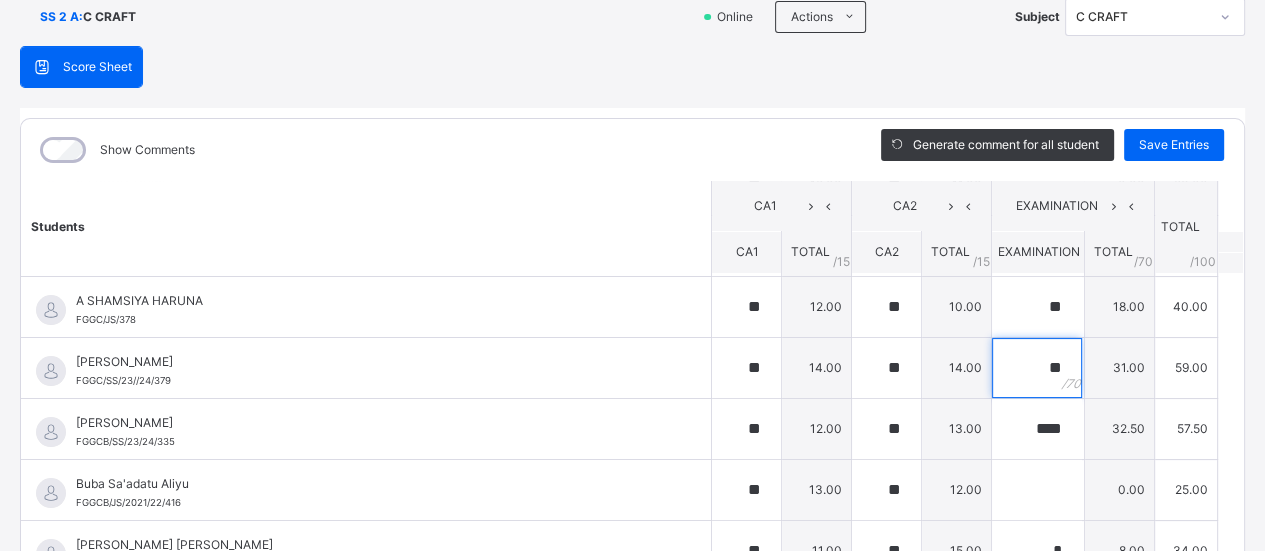 type on "**" 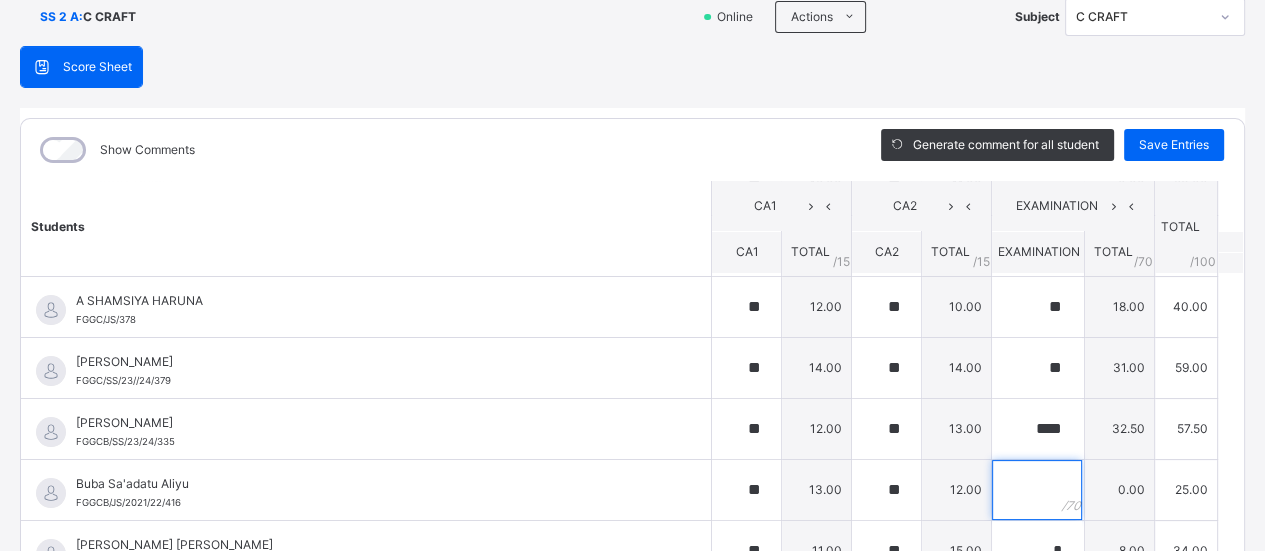click at bounding box center [1037, 490] 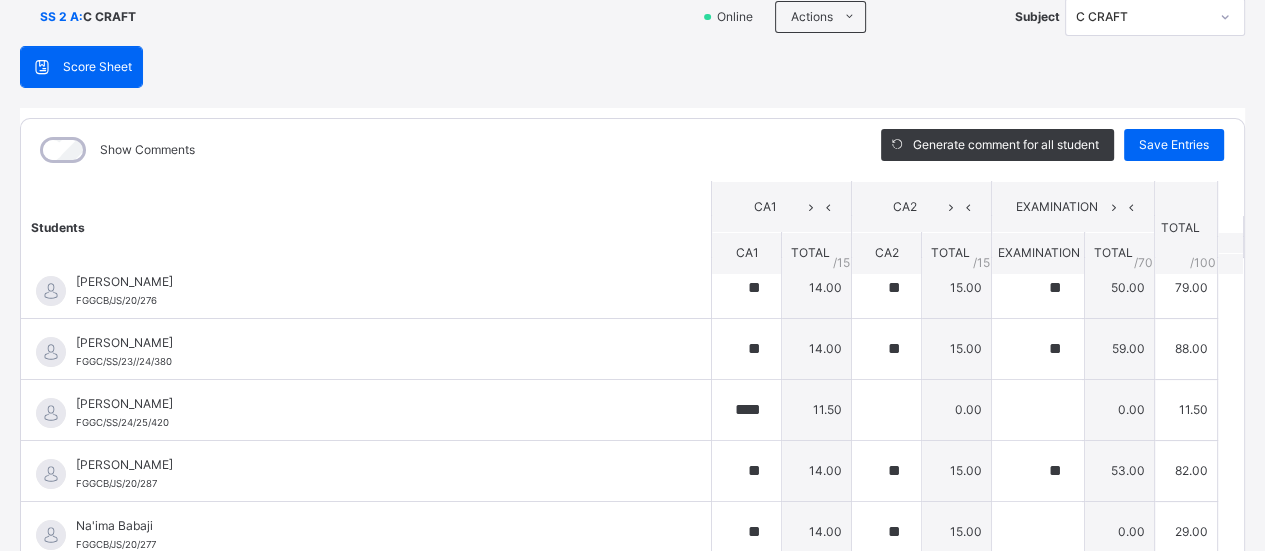 scroll, scrollTop: 0, scrollLeft: 0, axis: both 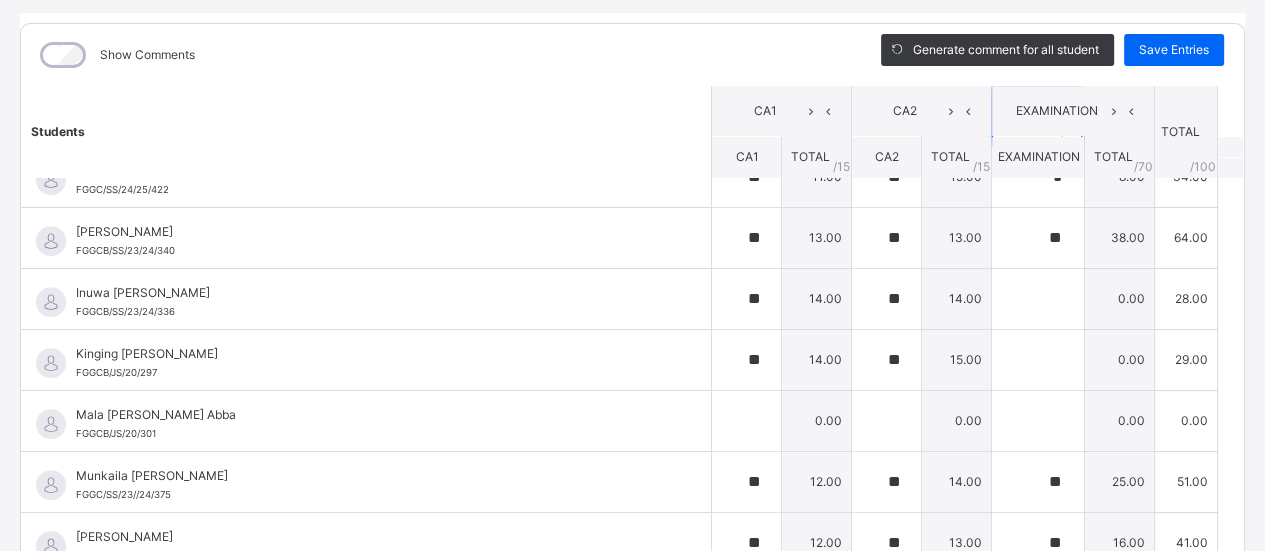 type on "****" 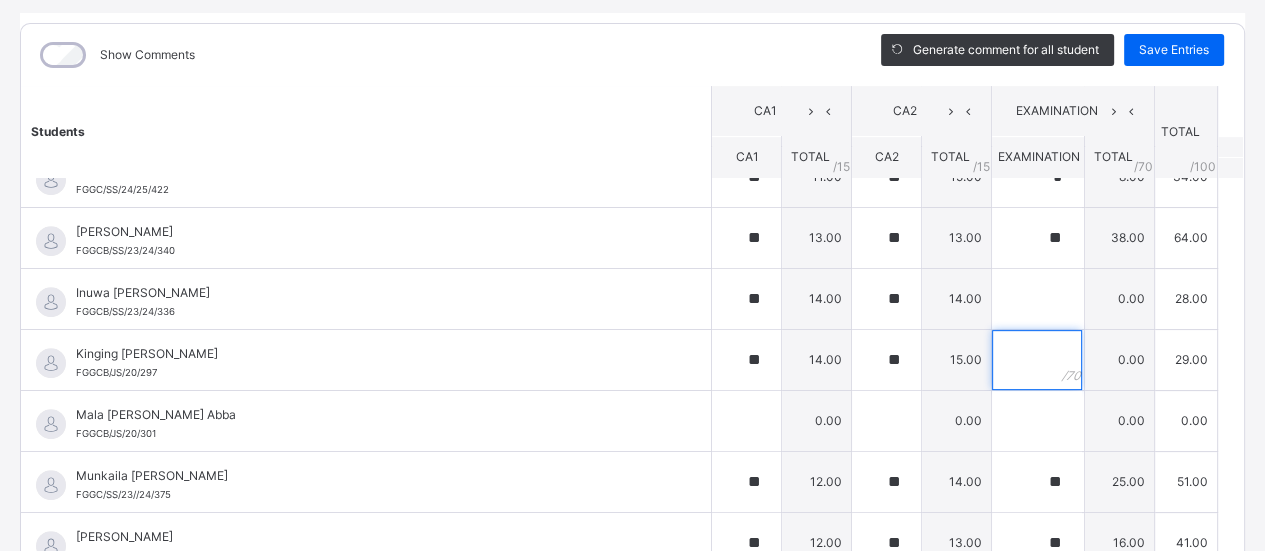 click at bounding box center [1037, 360] 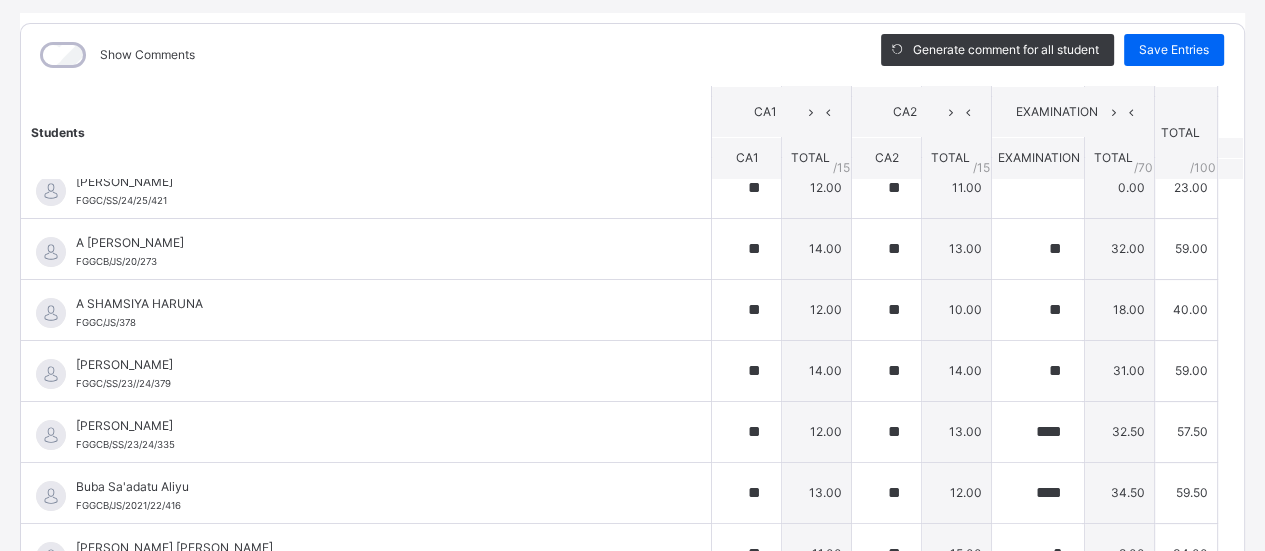 scroll, scrollTop: 328, scrollLeft: 0, axis: vertical 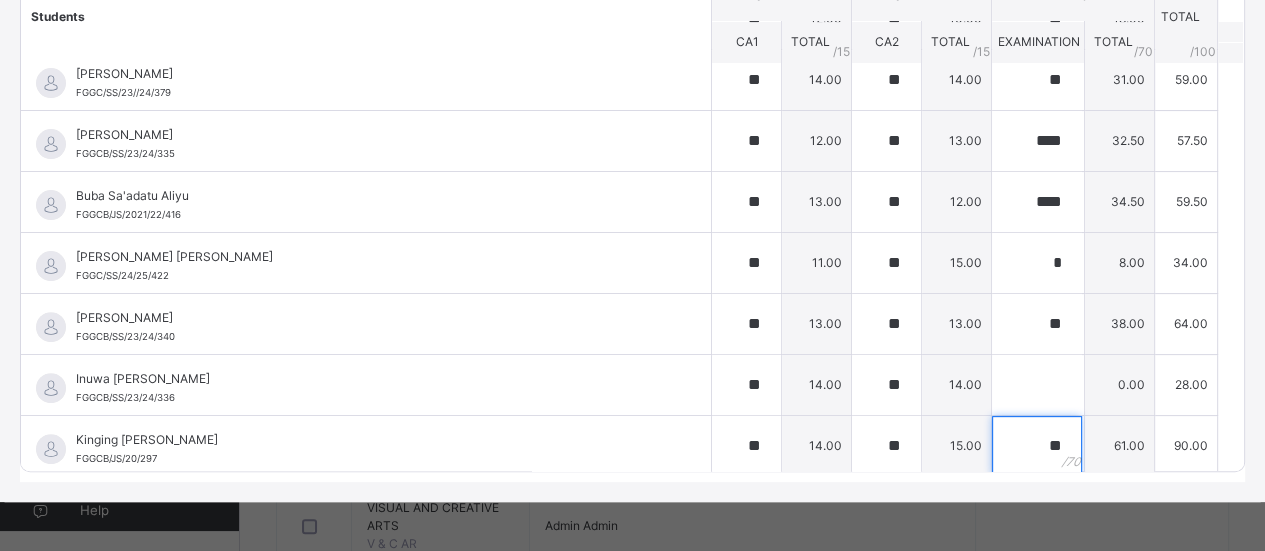 type on "**" 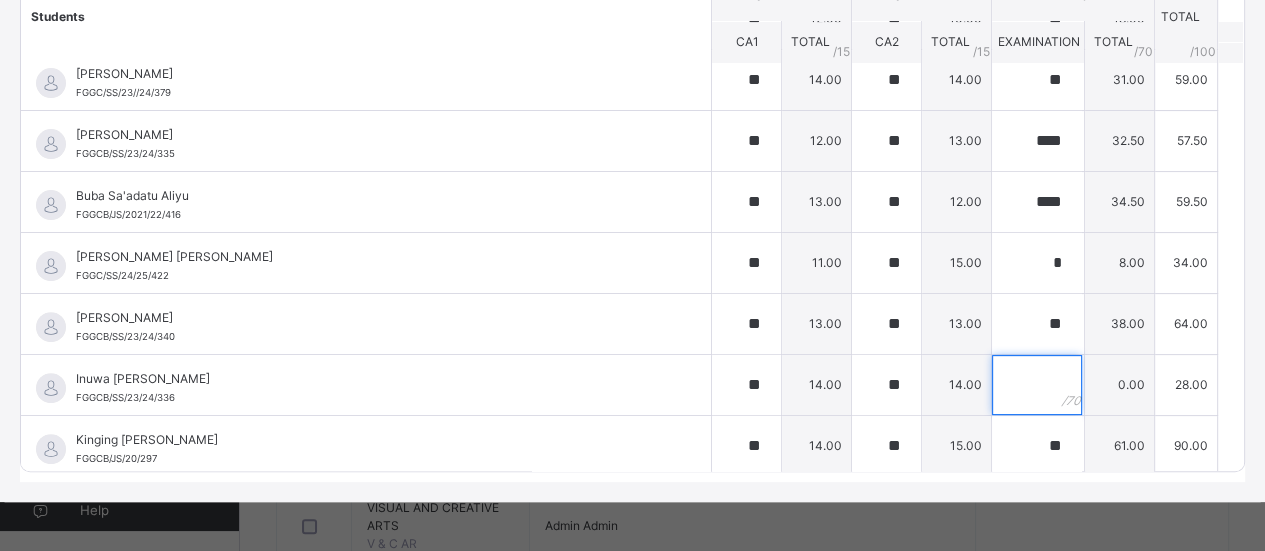 click at bounding box center (1037, 385) 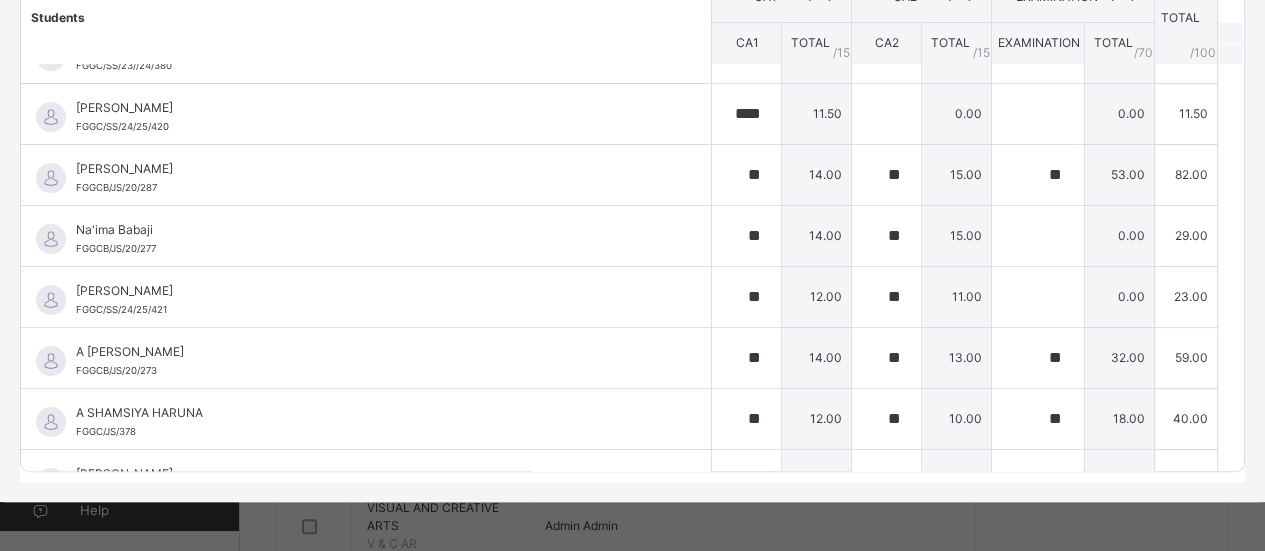 scroll, scrollTop: 102, scrollLeft: 0, axis: vertical 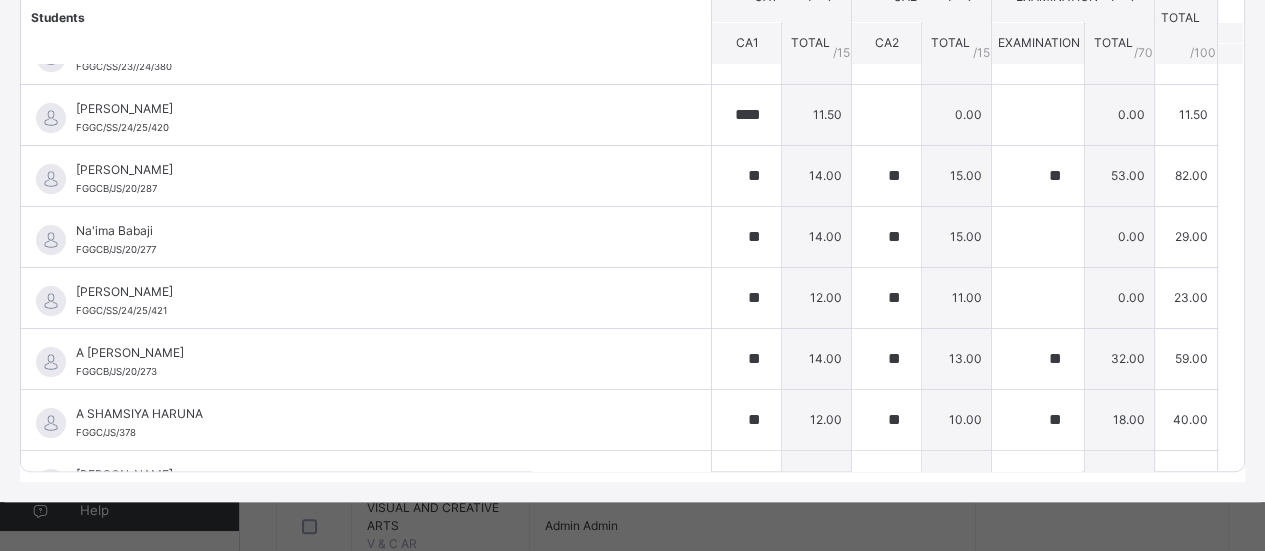 type on "**" 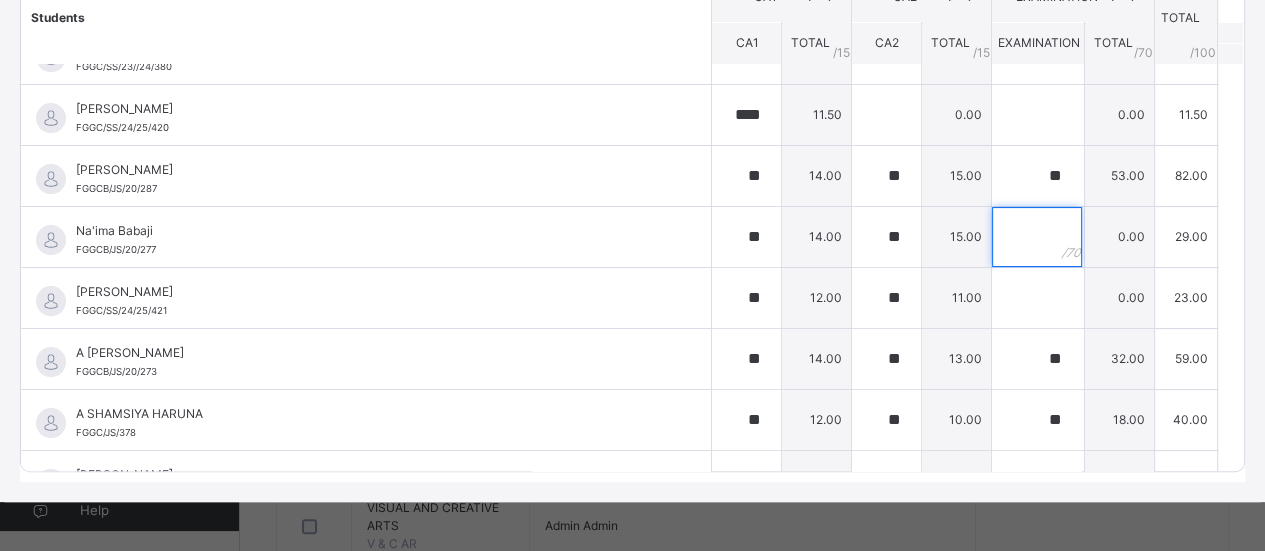 click at bounding box center (1037, 237) 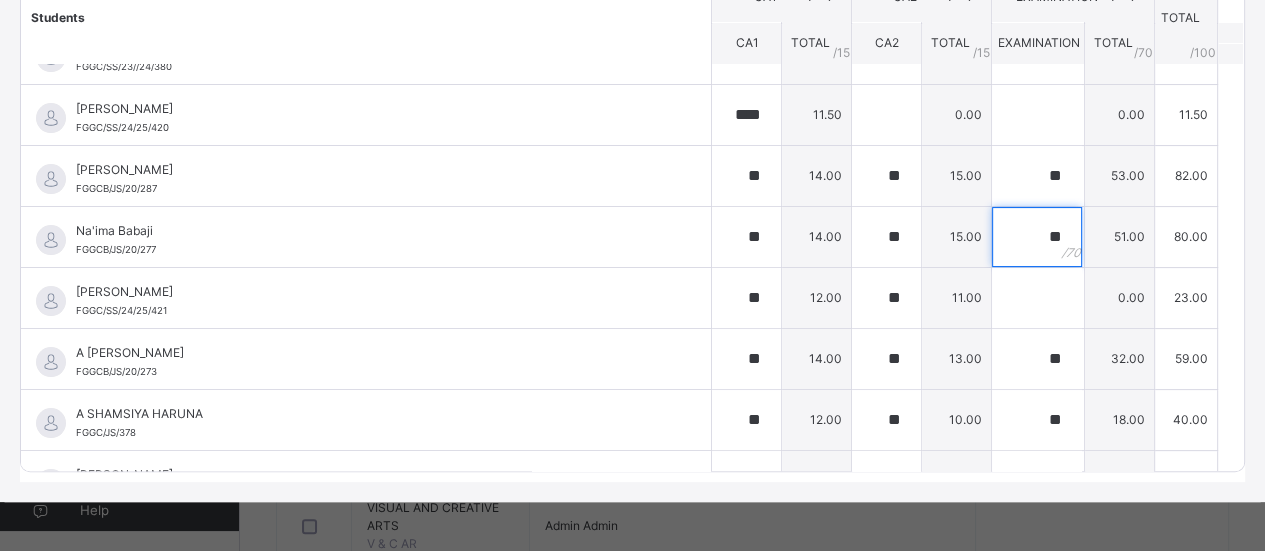 type on "**" 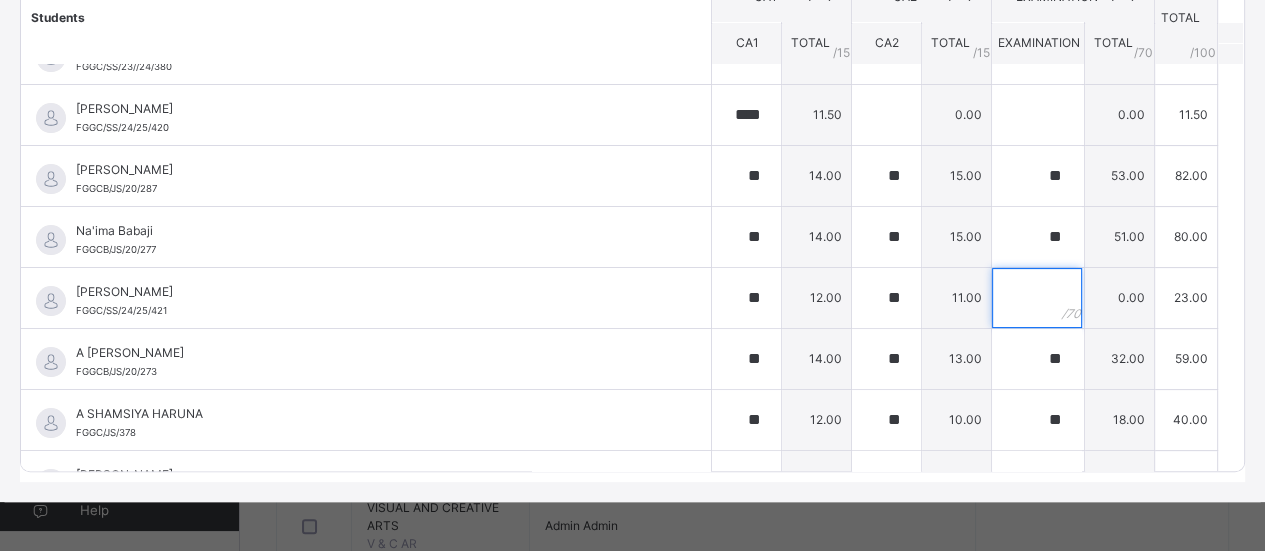 click at bounding box center (1037, 298) 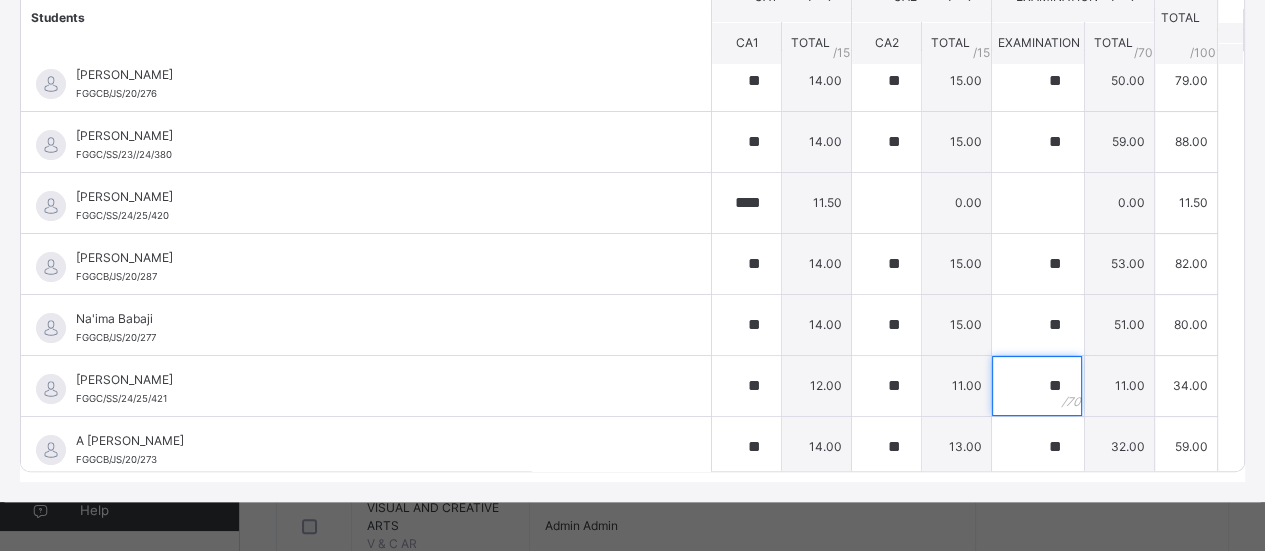 scroll, scrollTop: 0, scrollLeft: 0, axis: both 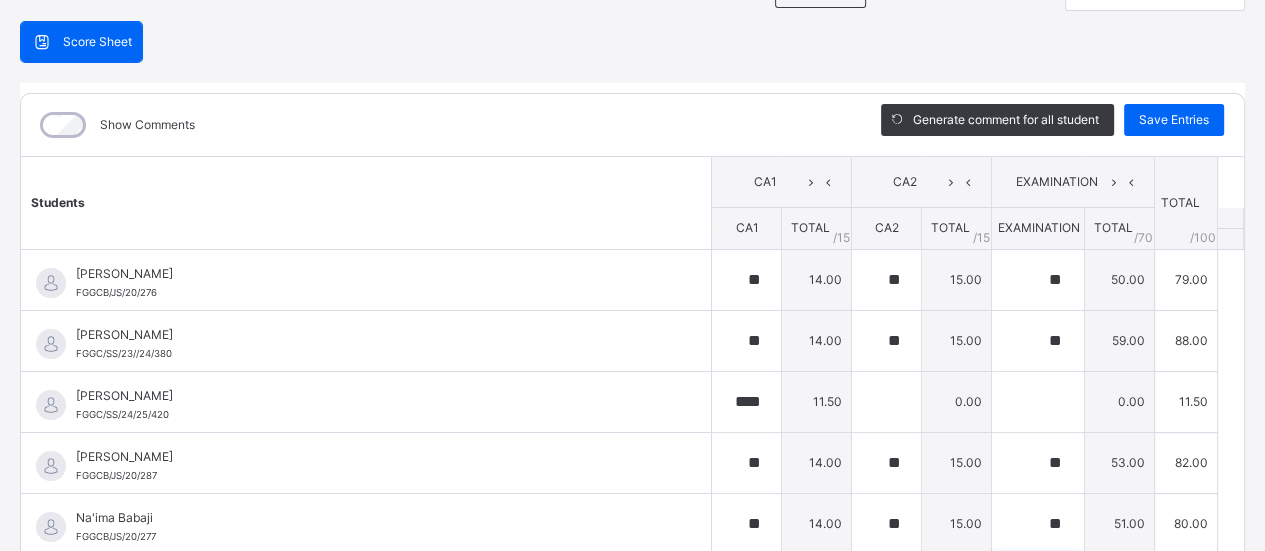 type on "**" 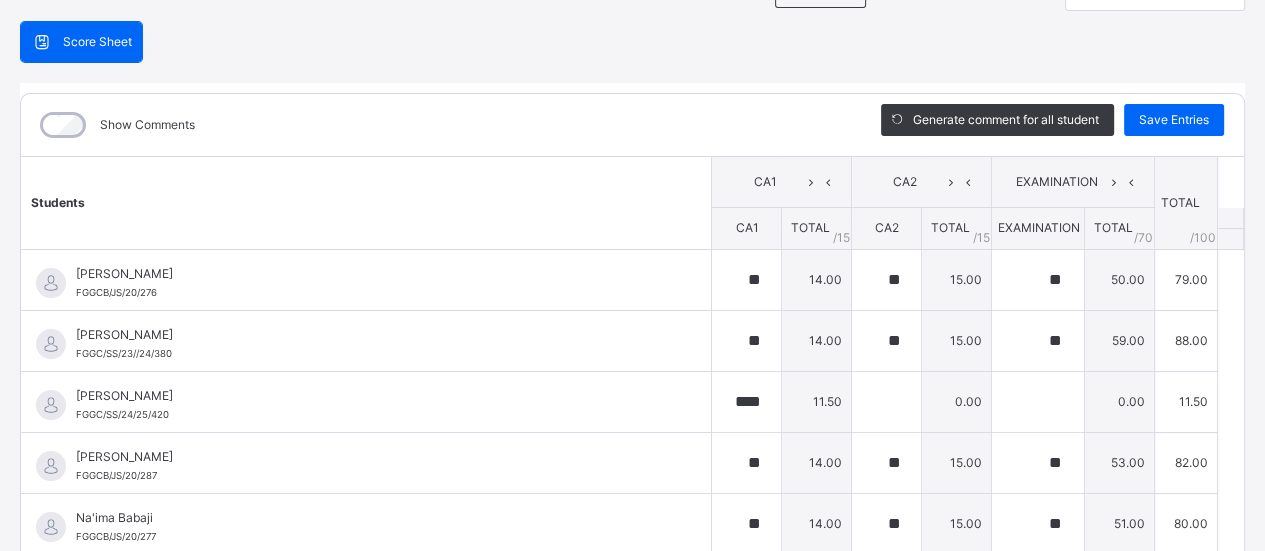 click on "Save Entries" at bounding box center [1174, 120] 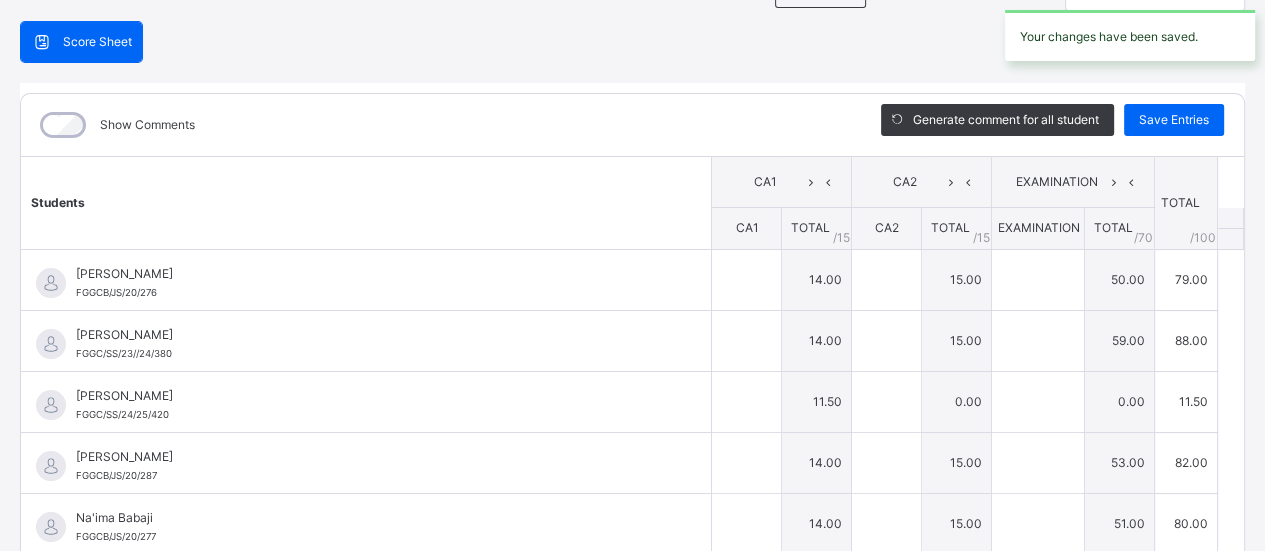 type on "**" 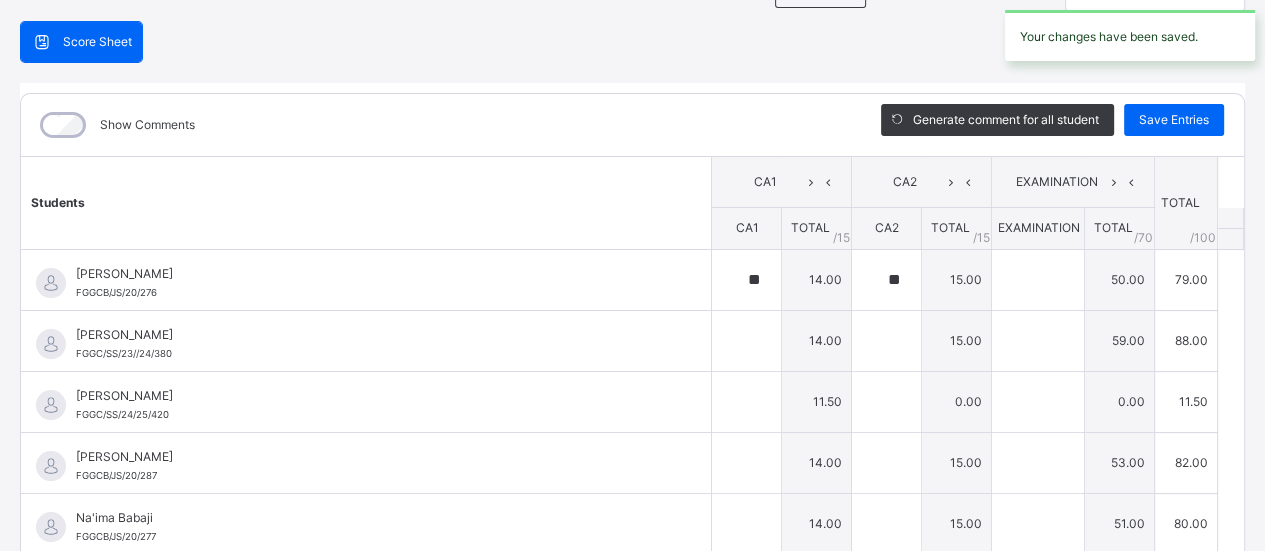 type on "**" 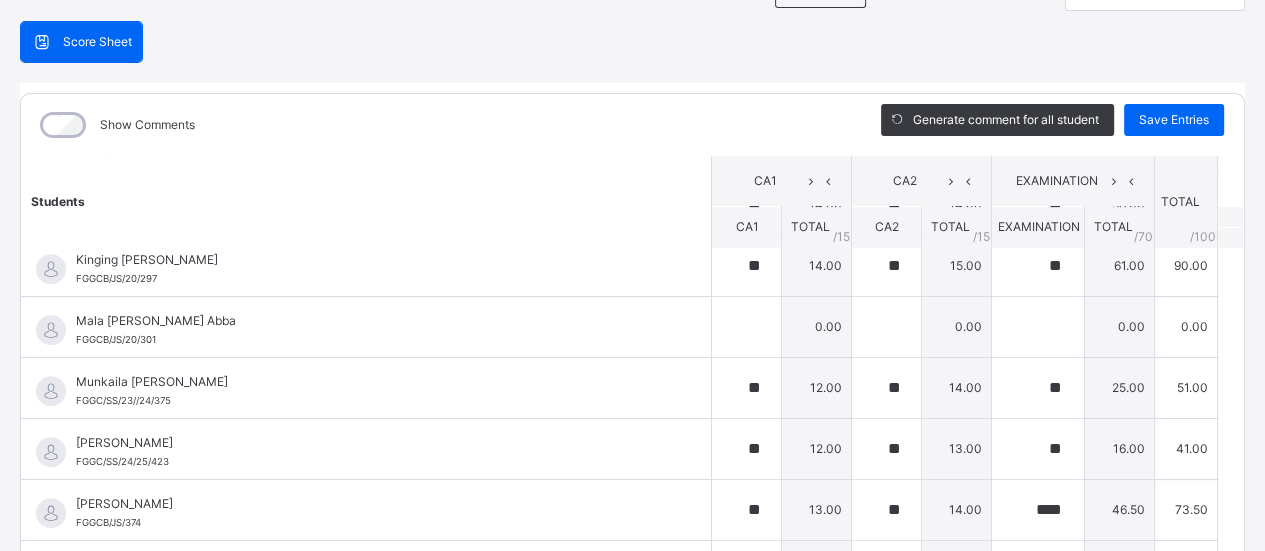 scroll, scrollTop: 869, scrollLeft: 0, axis: vertical 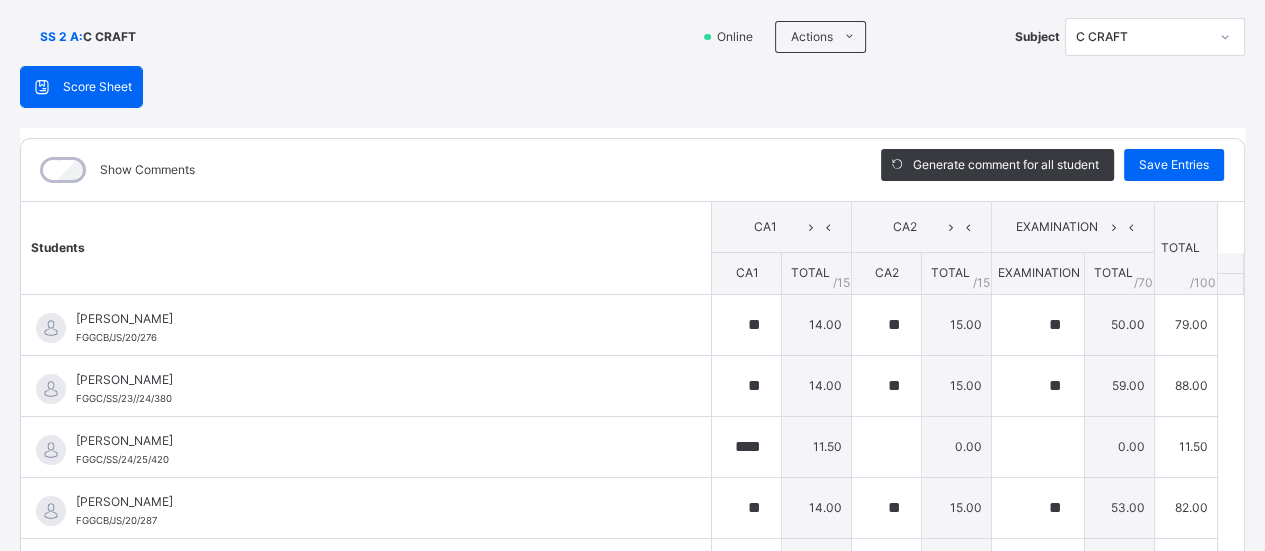 click on "Save Entries" at bounding box center (1174, 165) 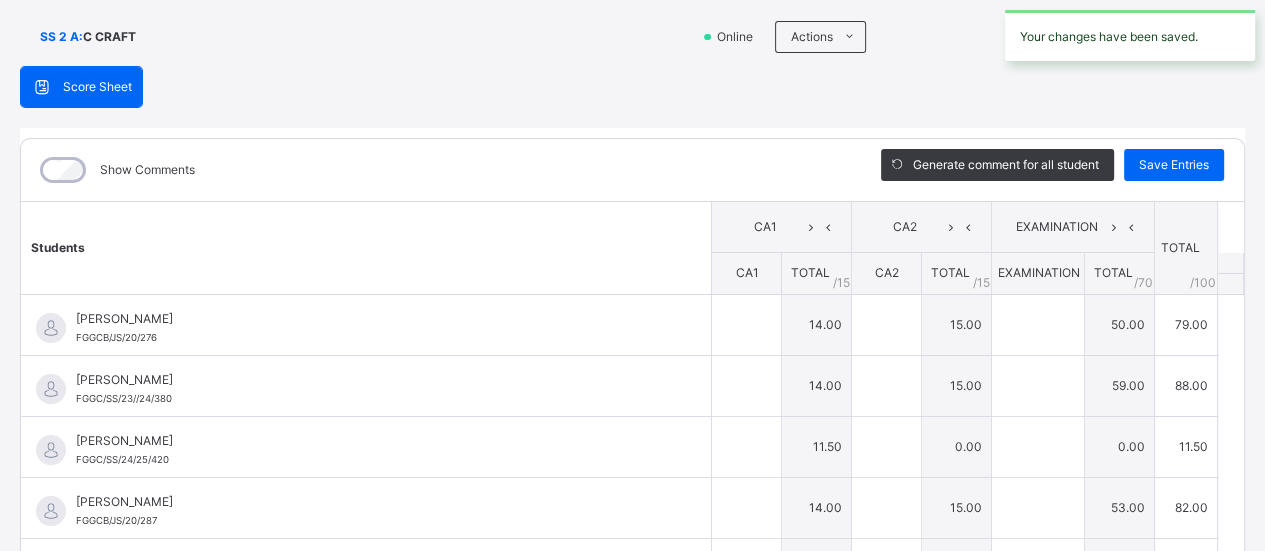 type on "**" 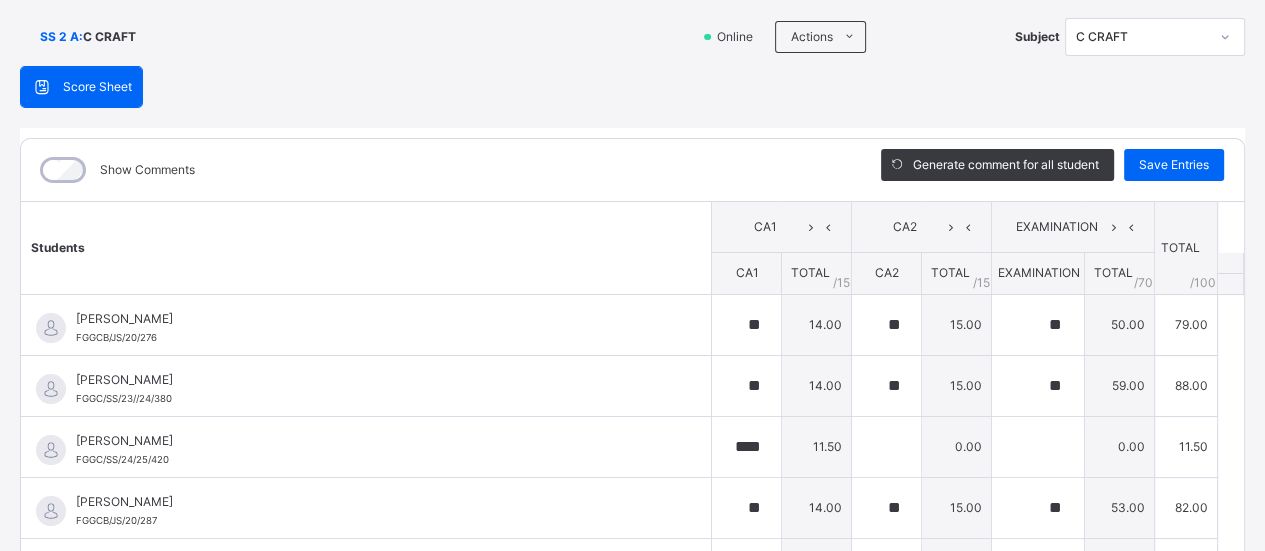 click on "Score Sheet" at bounding box center [81, 87] 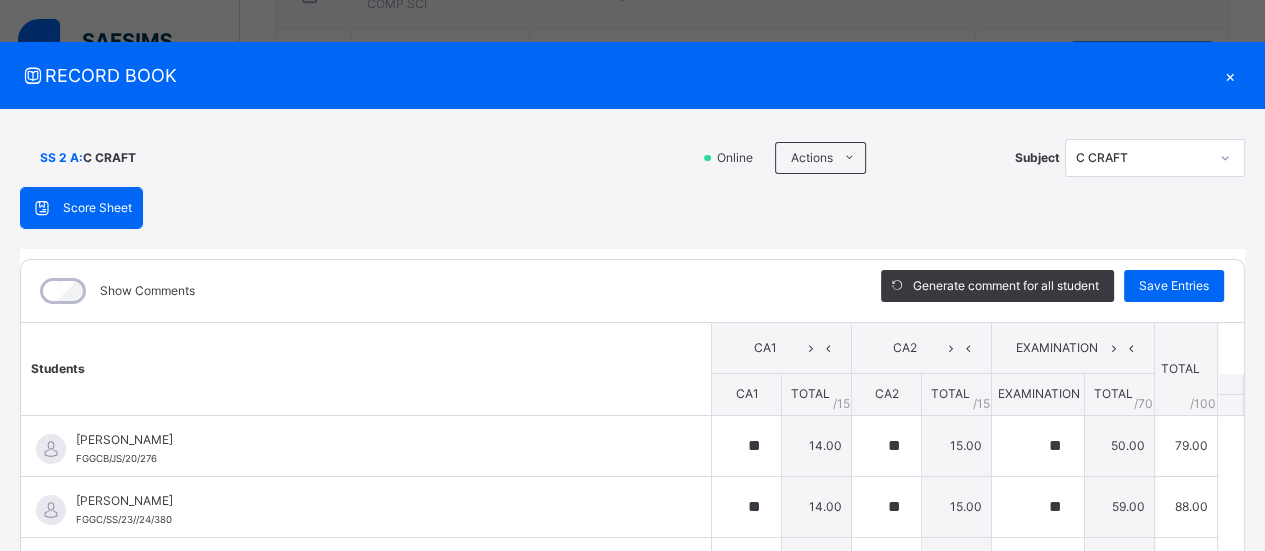 scroll, scrollTop: 0, scrollLeft: 0, axis: both 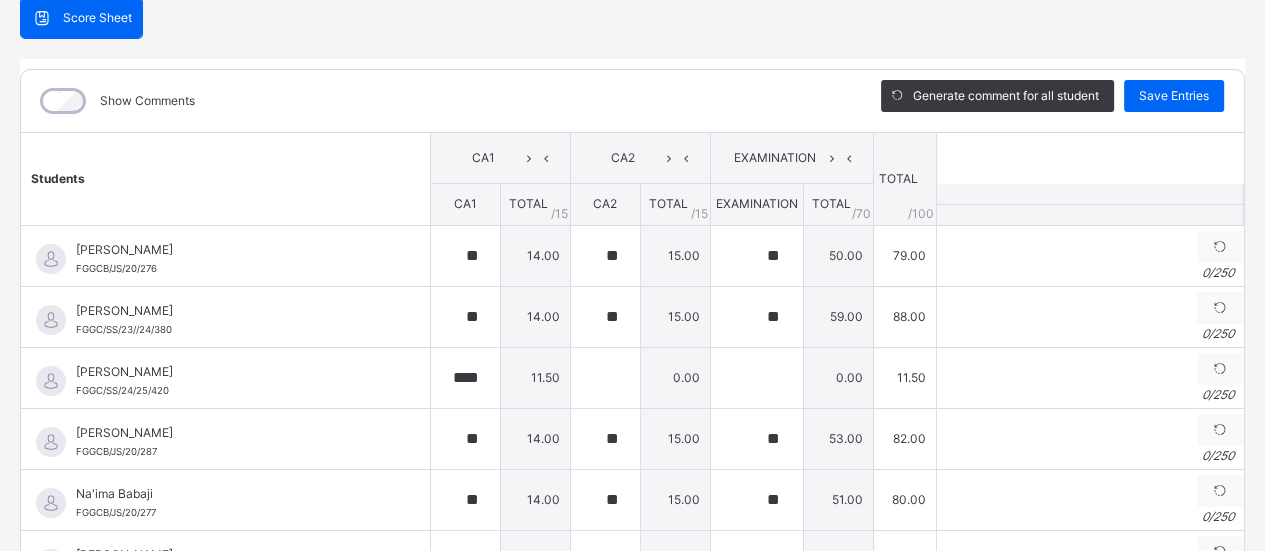 click at bounding box center (1220, 247) 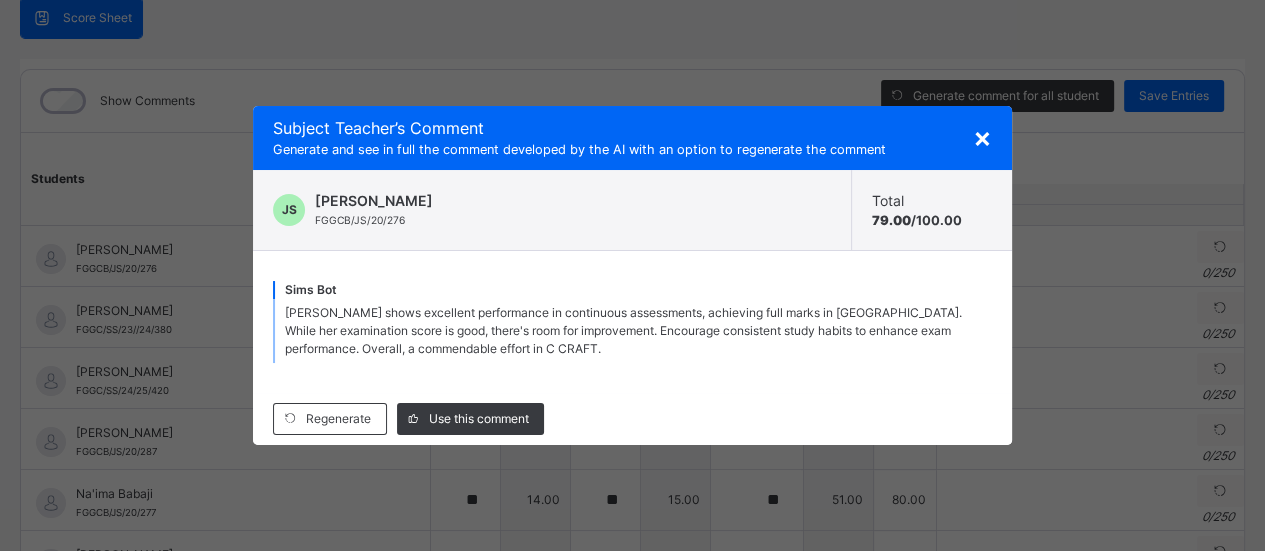 click on "Use this comment" at bounding box center [479, 419] 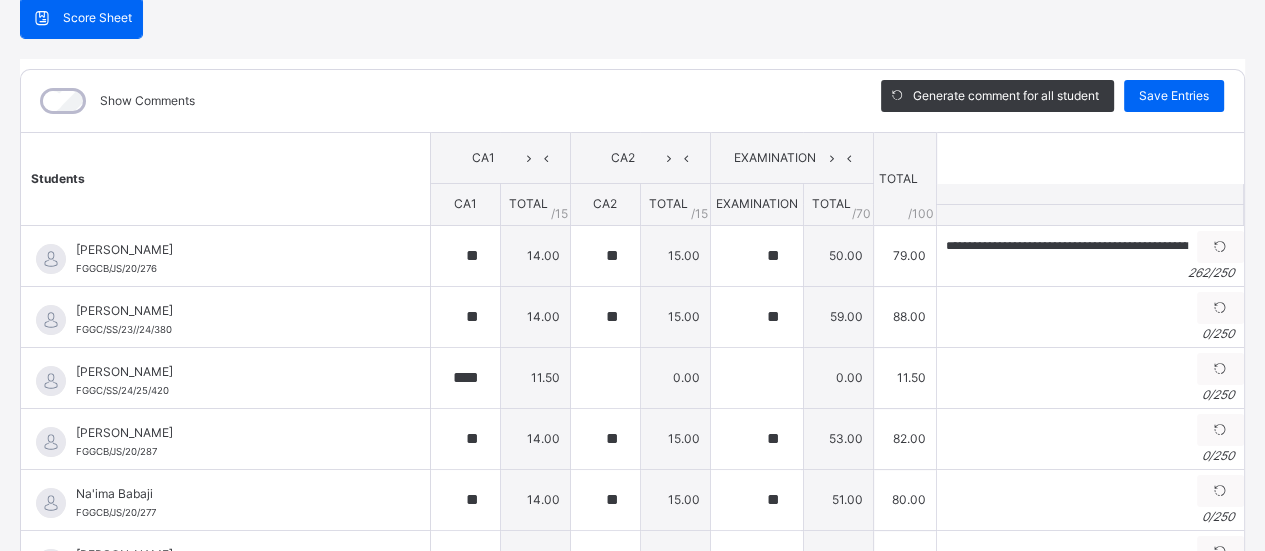 click at bounding box center (1220, 308) 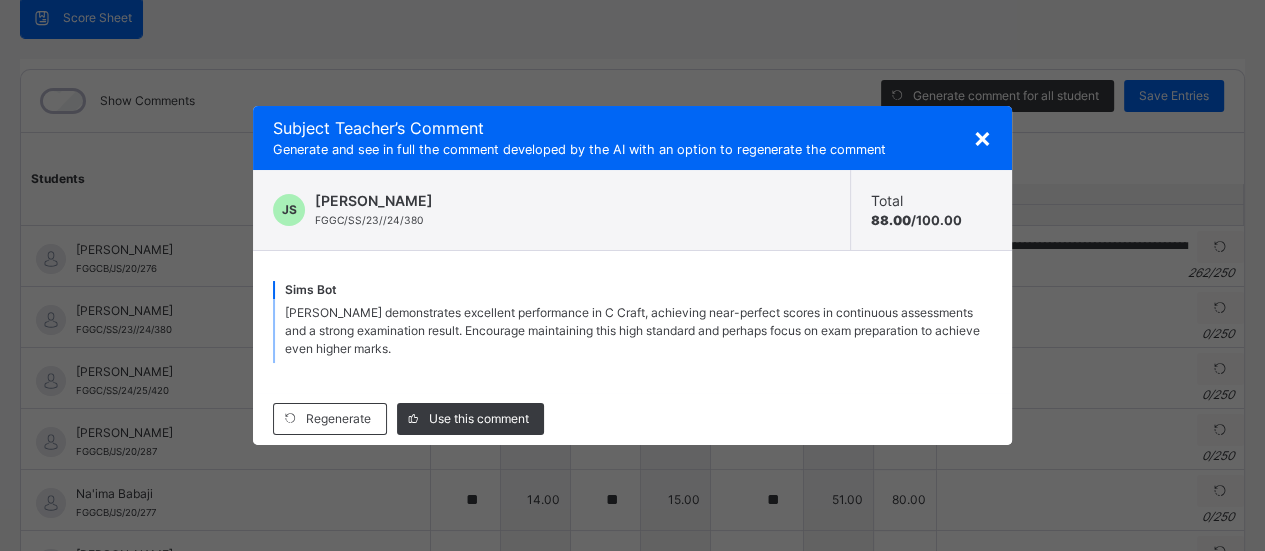 click on "Use this comment" at bounding box center [479, 419] 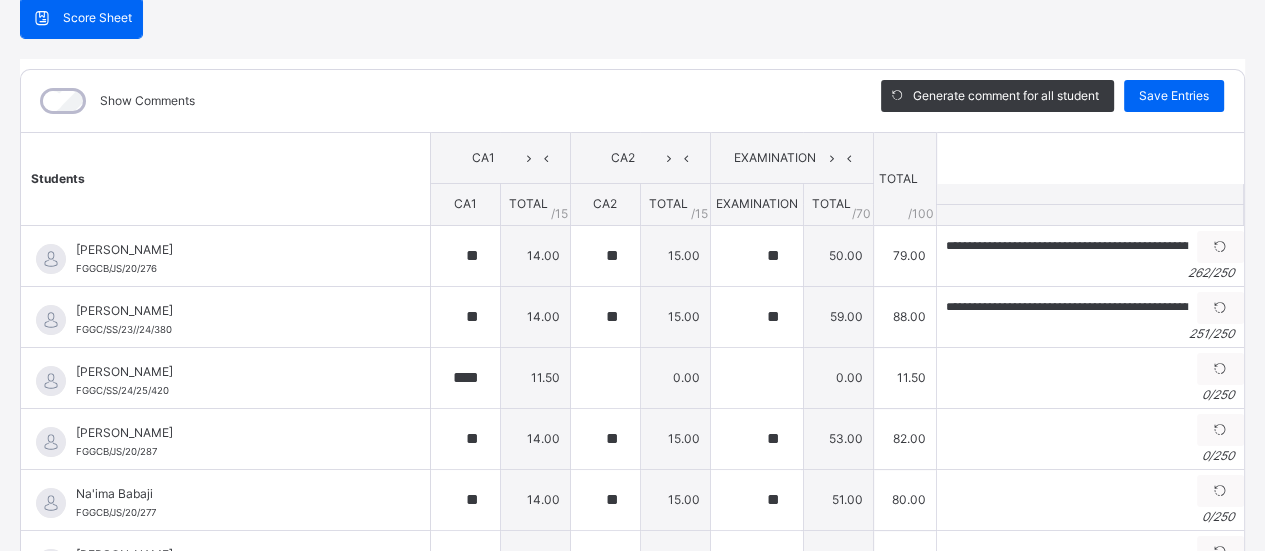 click at bounding box center (1220, 369) 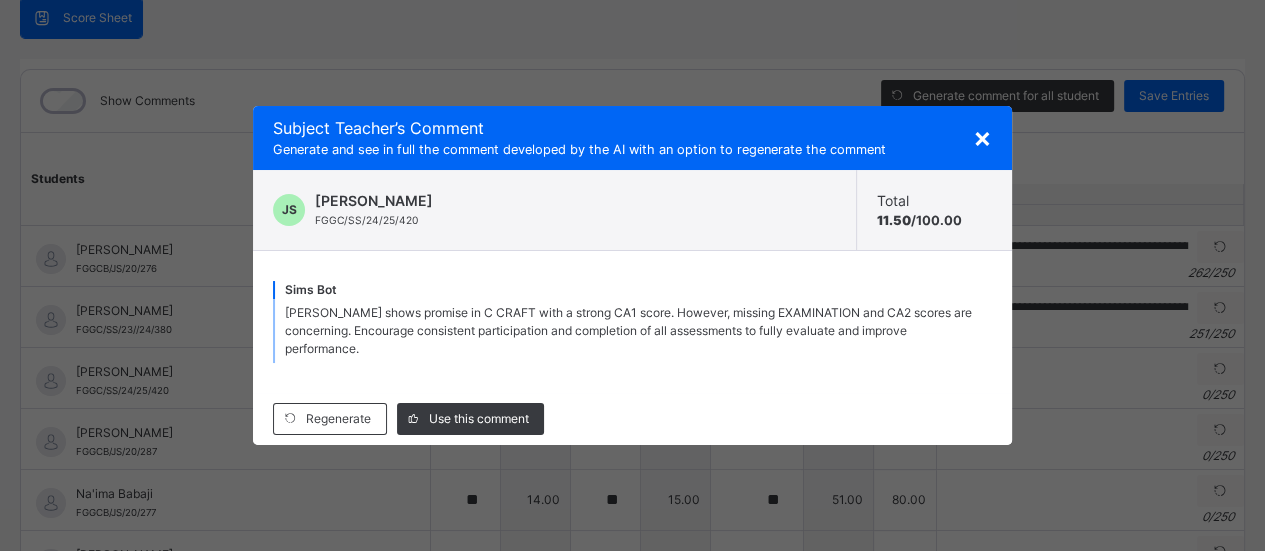 click on "Use this comment" at bounding box center (479, 419) 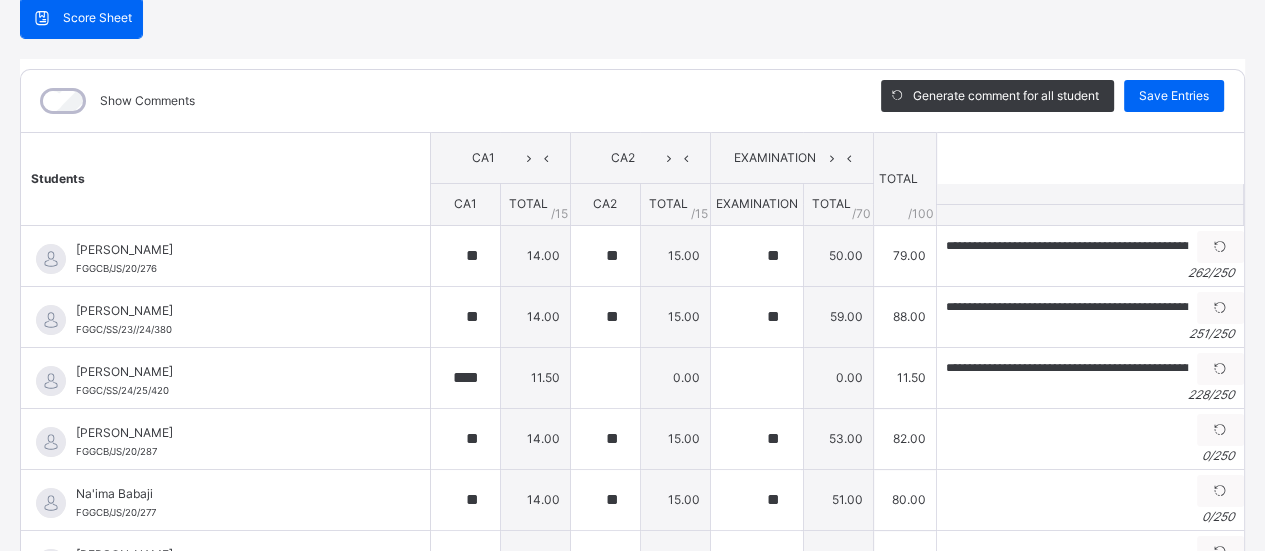 click at bounding box center (1220, 430) 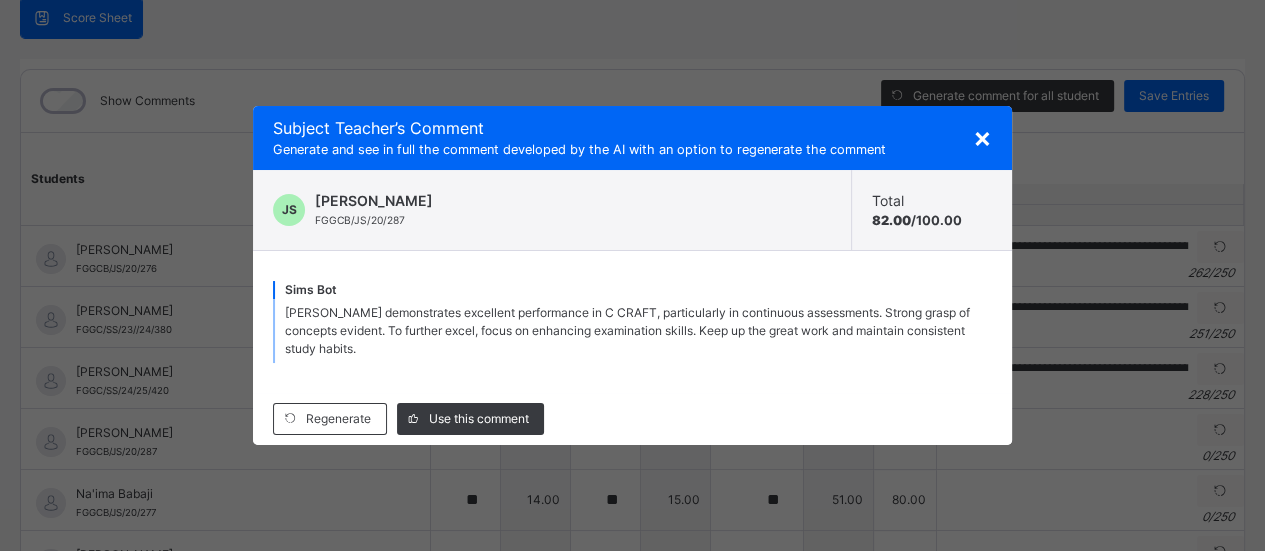 click on "Use this comment" at bounding box center (479, 419) 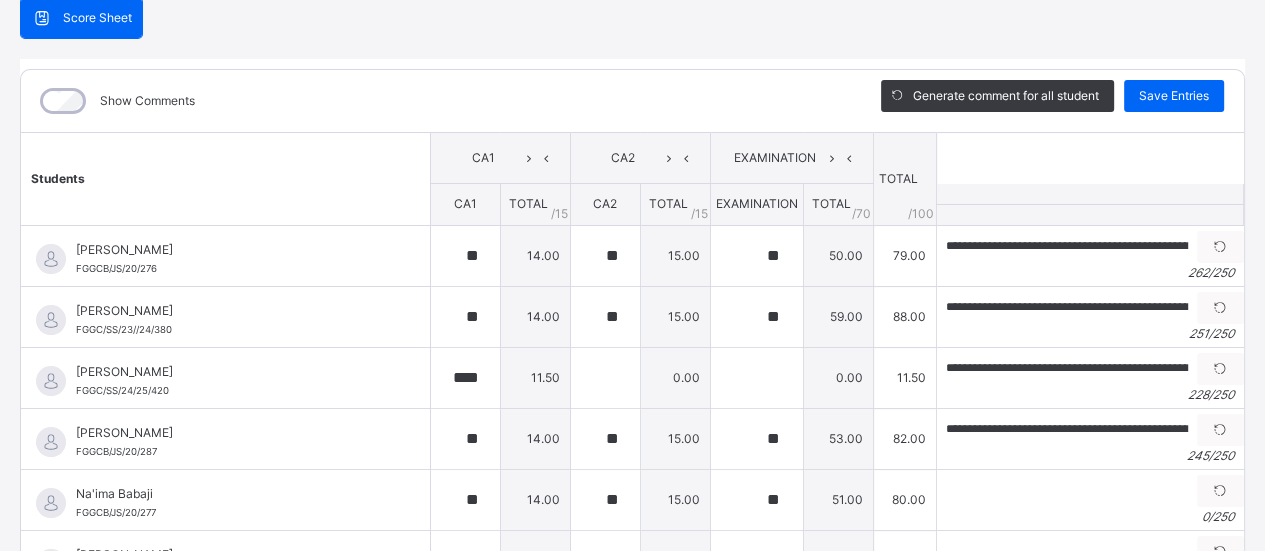 click at bounding box center (1220, 491) 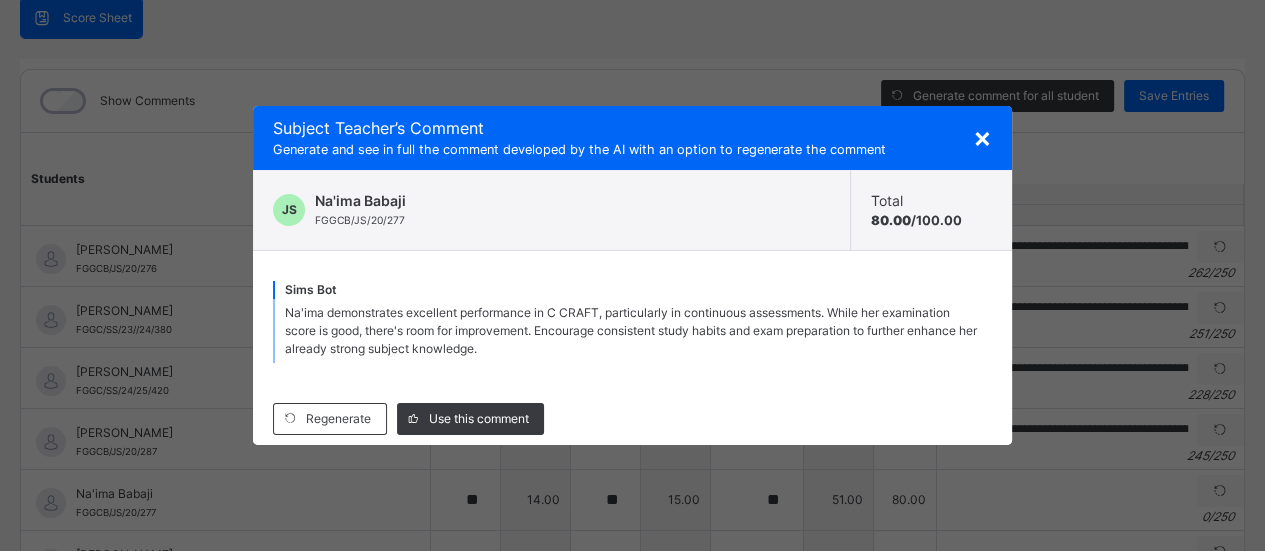 click on "Use this comment" at bounding box center (479, 419) 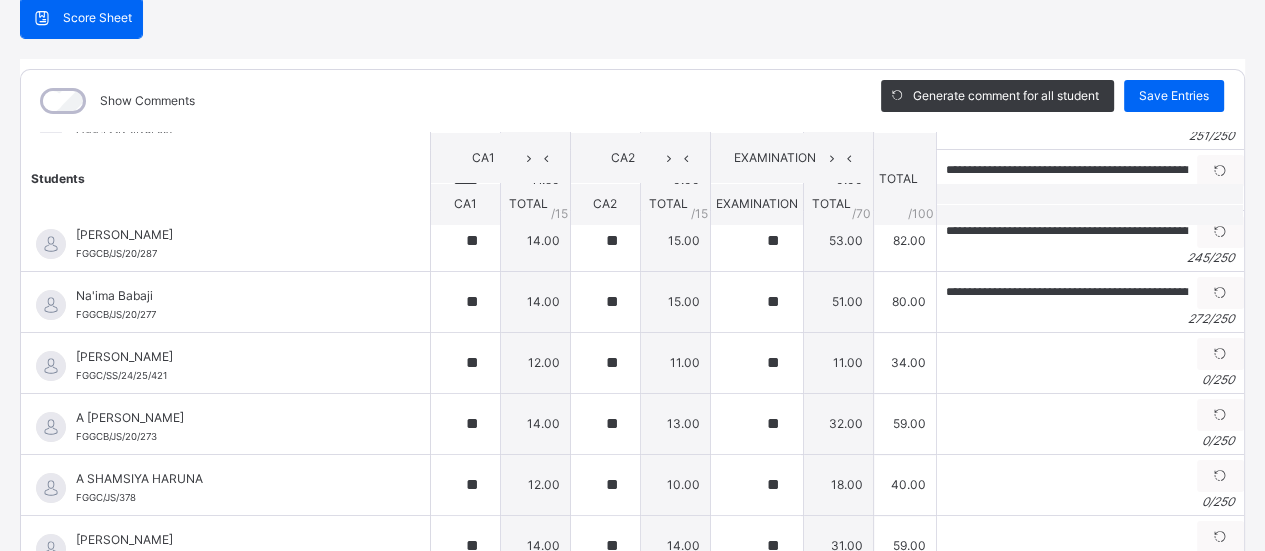 scroll, scrollTop: 198, scrollLeft: 0, axis: vertical 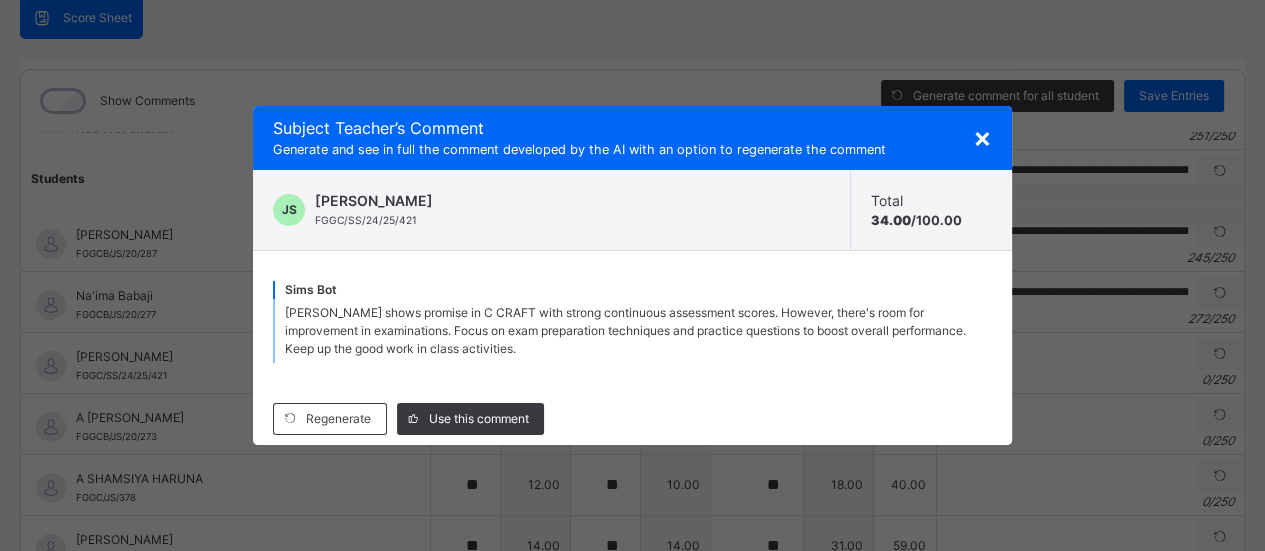 click on "Use this comment" at bounding box center (479, 419) 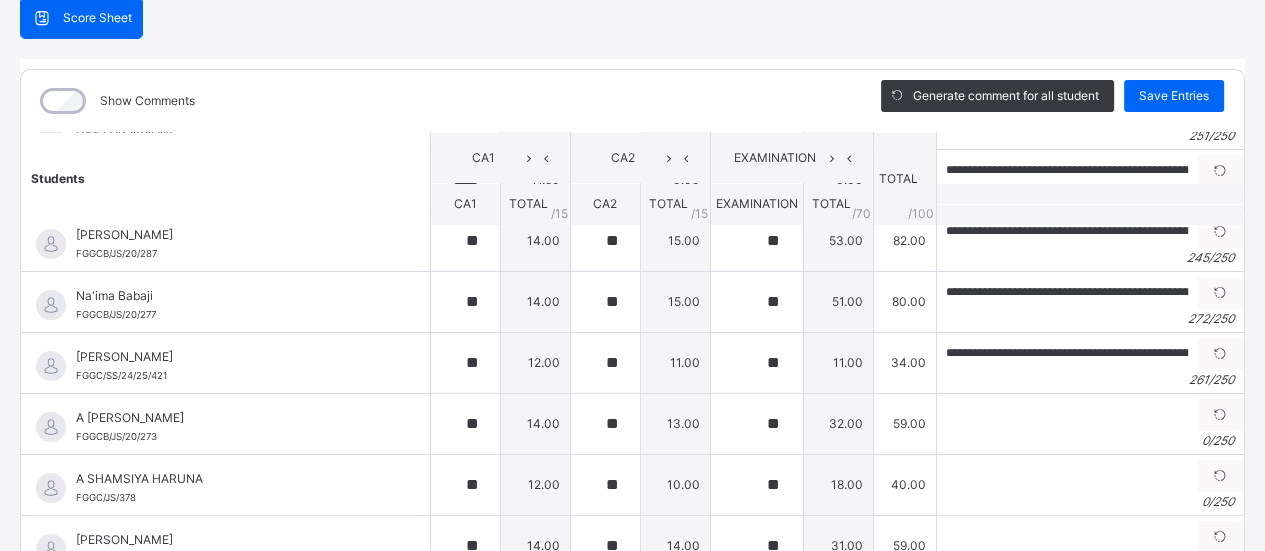 click at bounding box center [1220, 415] 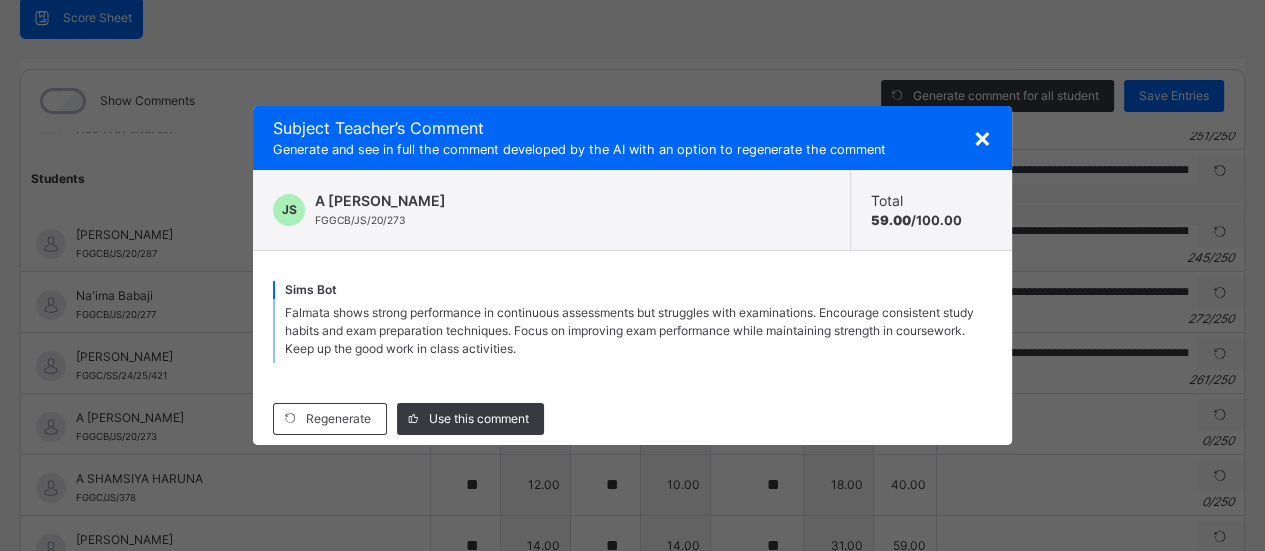 click on "Use this comment" at bounding box center (479, 419) 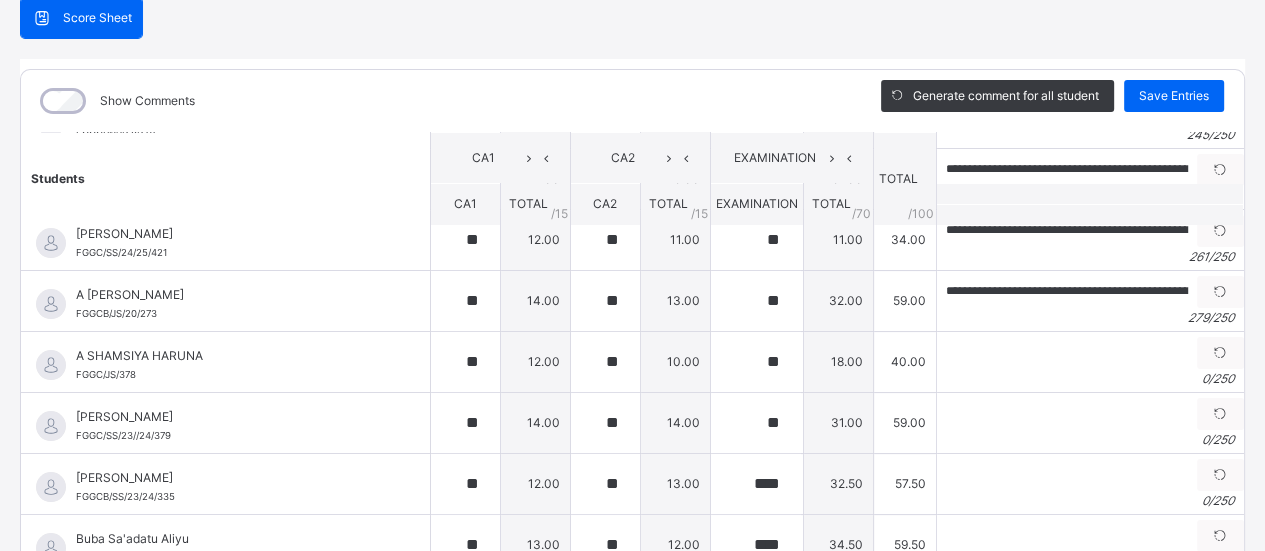 scroll, scrollTop: 322, scrollLeft: 0, axis: vertical 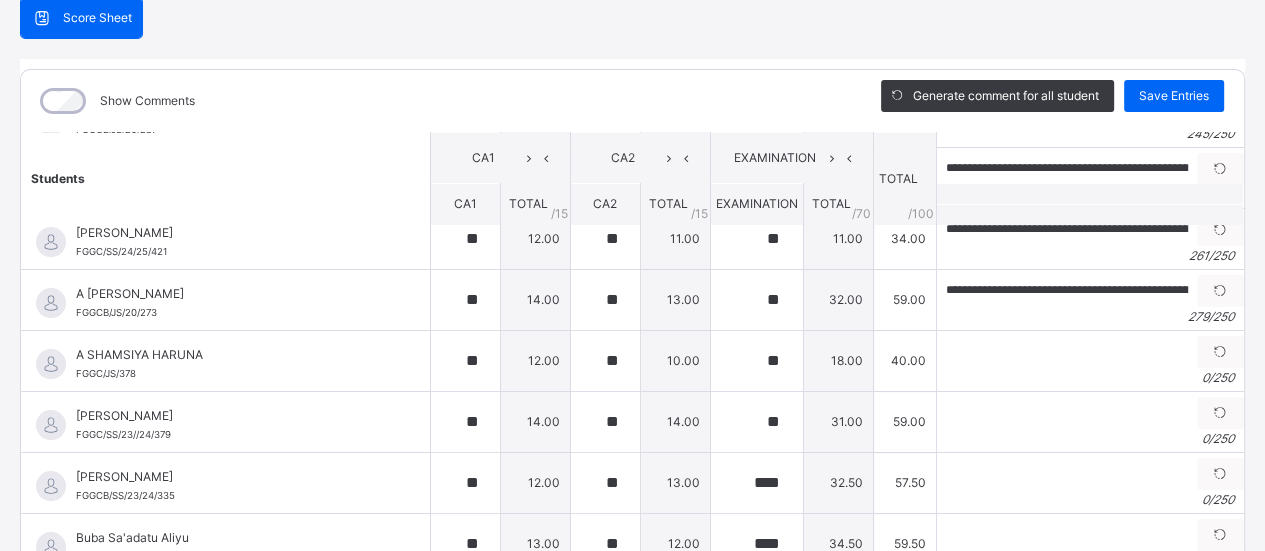 click at bounding box center (1220, 352) 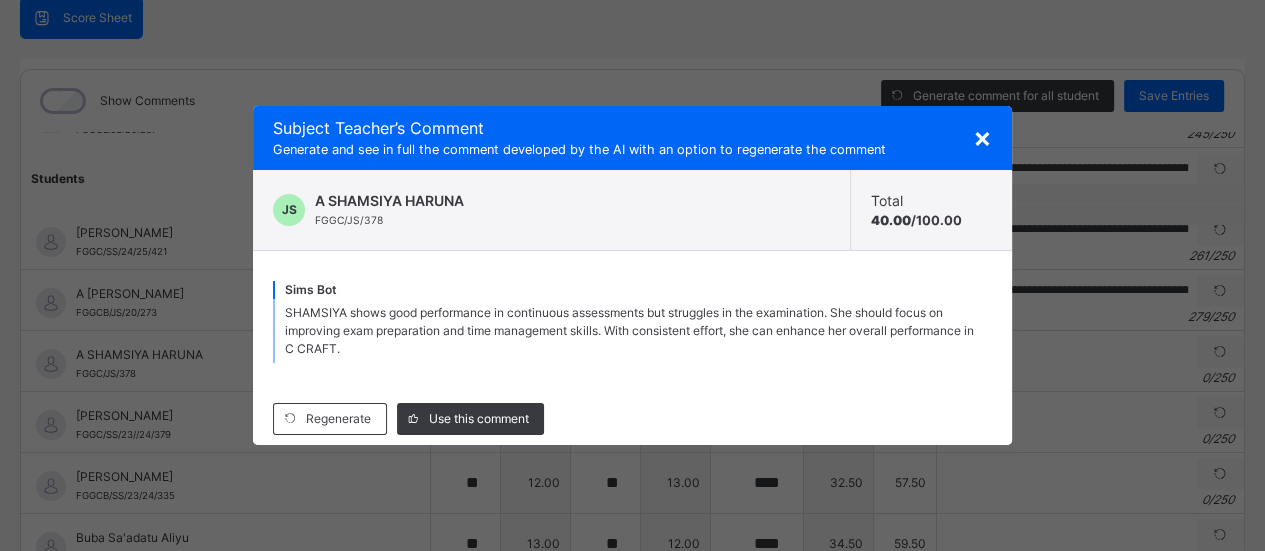 click on "Use this comment" at bounding box center [479, 419] 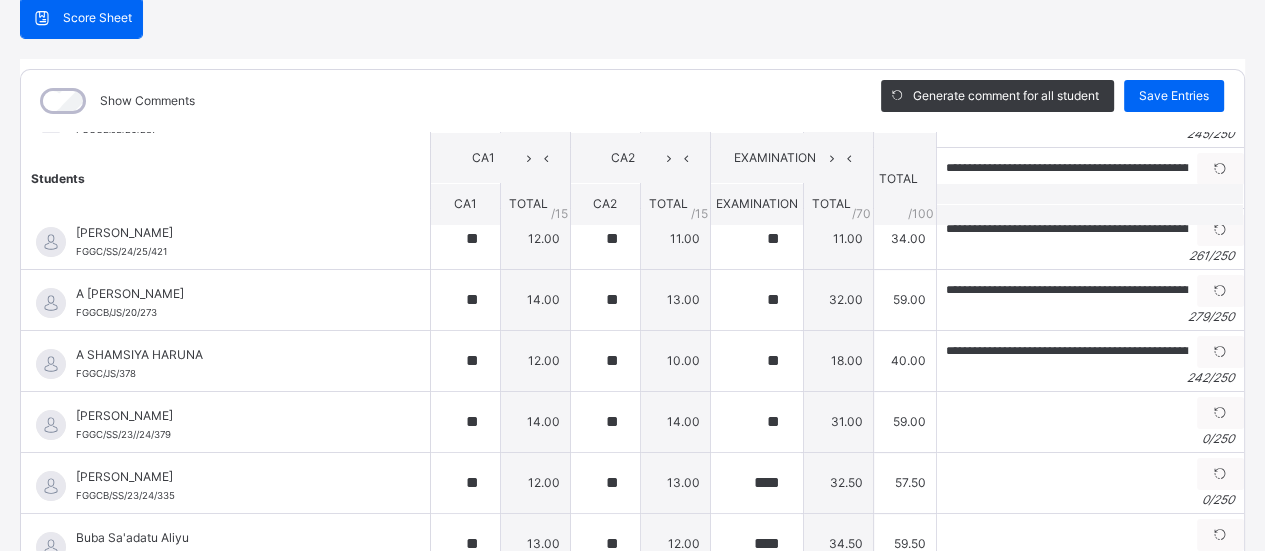 click at bounding box center (1220, 413) 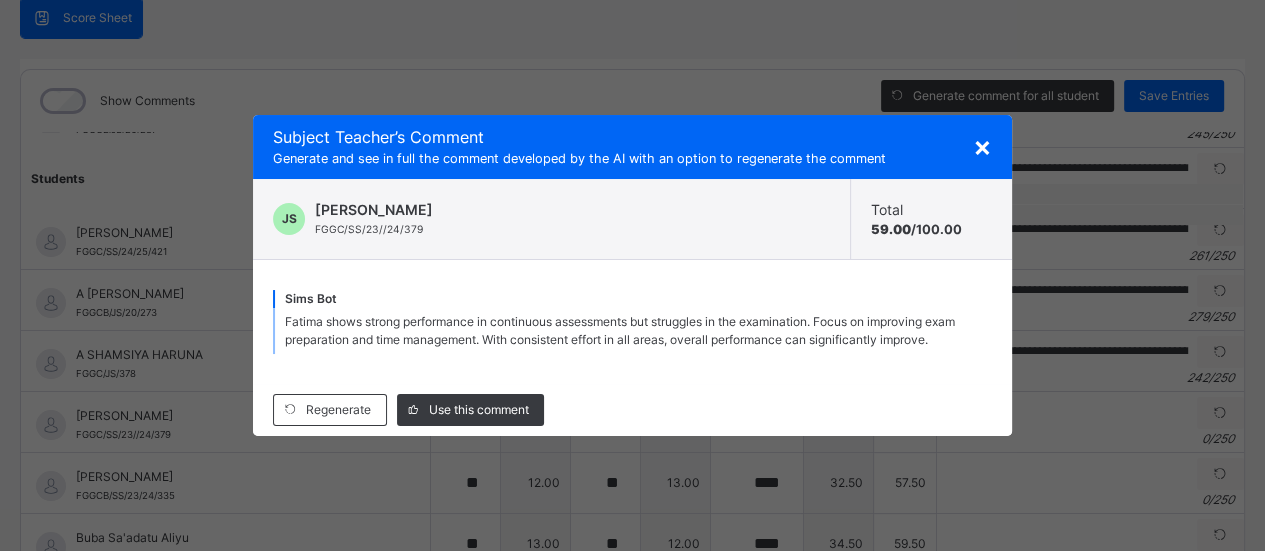click on "Use this comment" at bounding box center (470, 410) 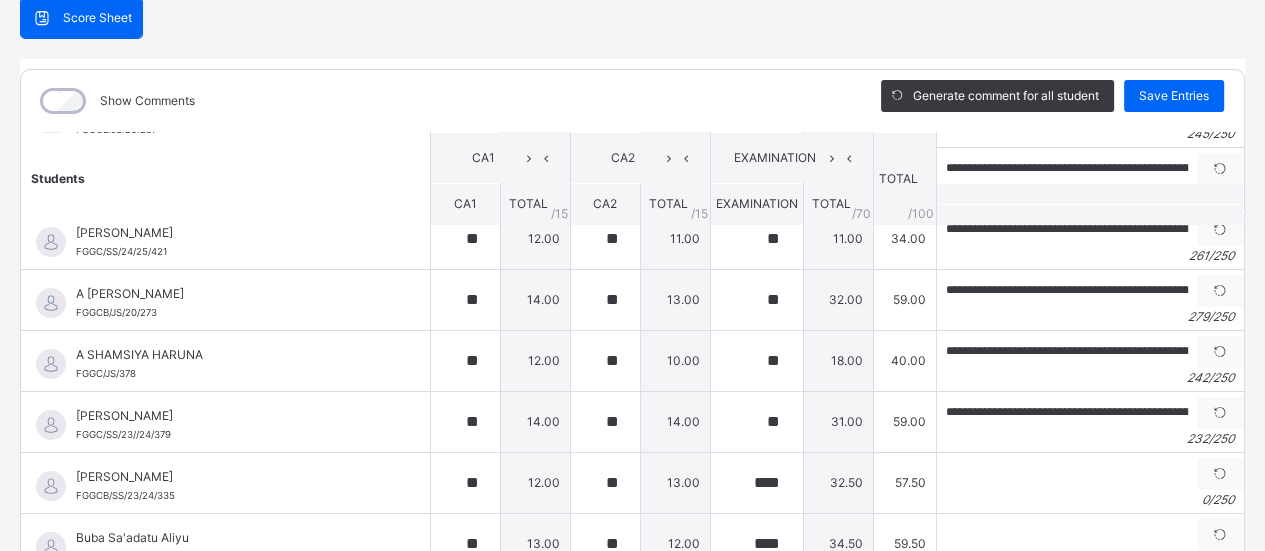 click at bounding box center (1220, 474) 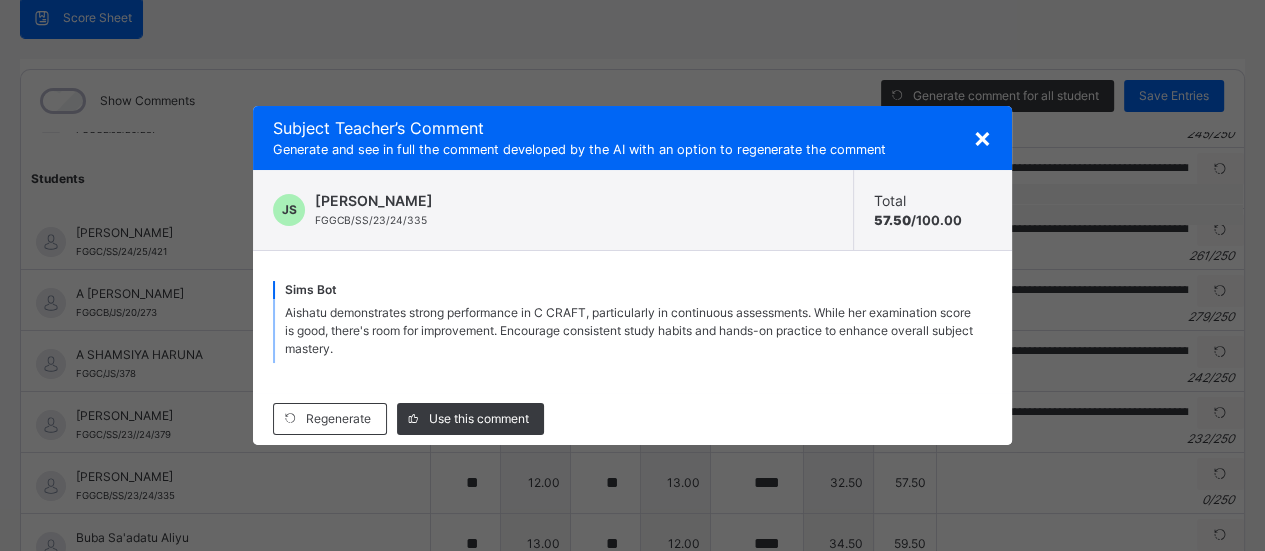 click on "Use this comment" at bounding box center [470, 419] 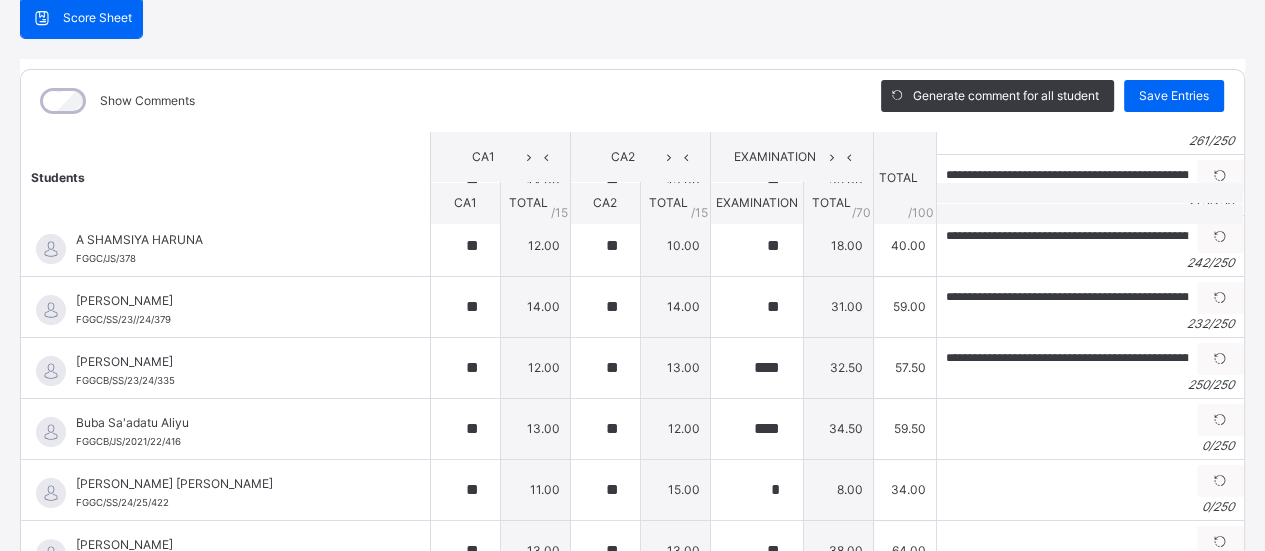 scroll, scrollTop: 438, scrollLeft: 0, axis: vertical 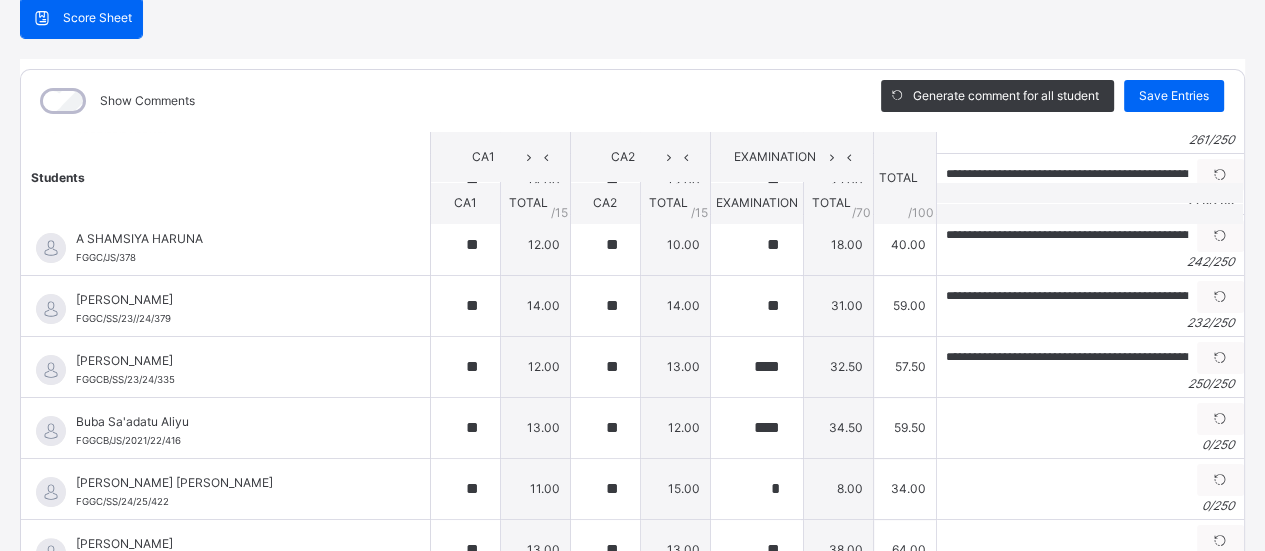 click at bounding box center (1220, 419) 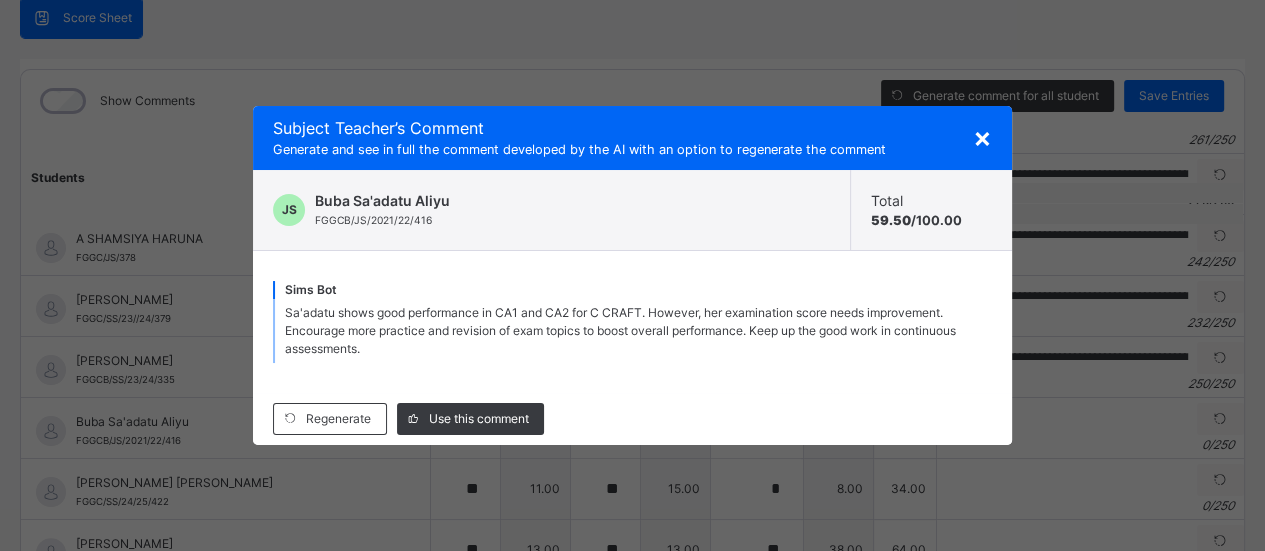 click on "Use this comment" at bounding box center [479, 419] 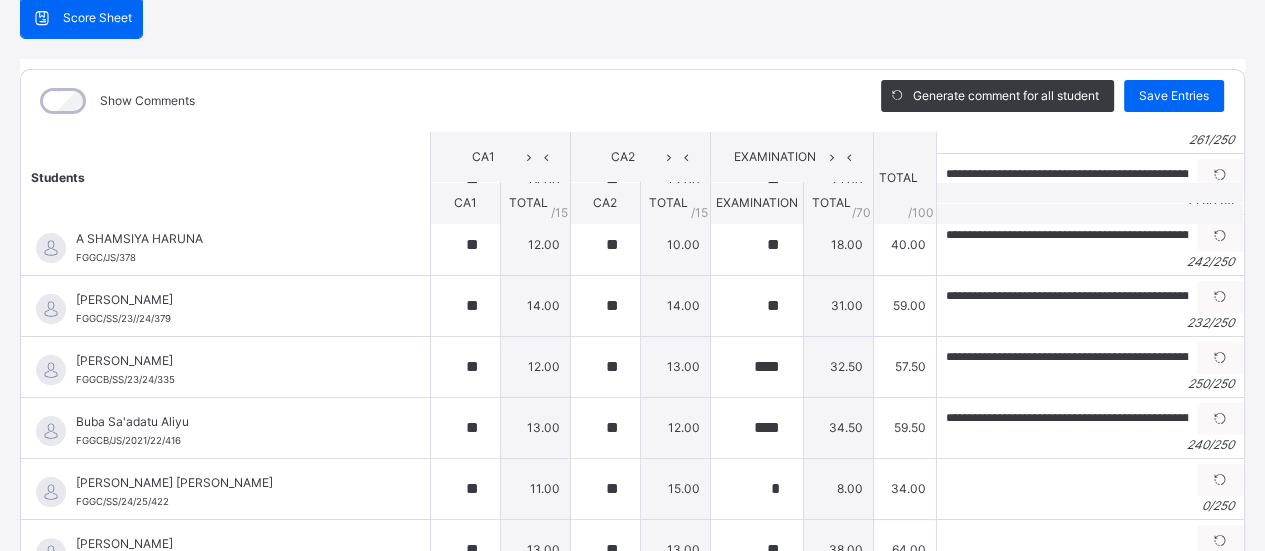 click at bounding box center [1220, 480] 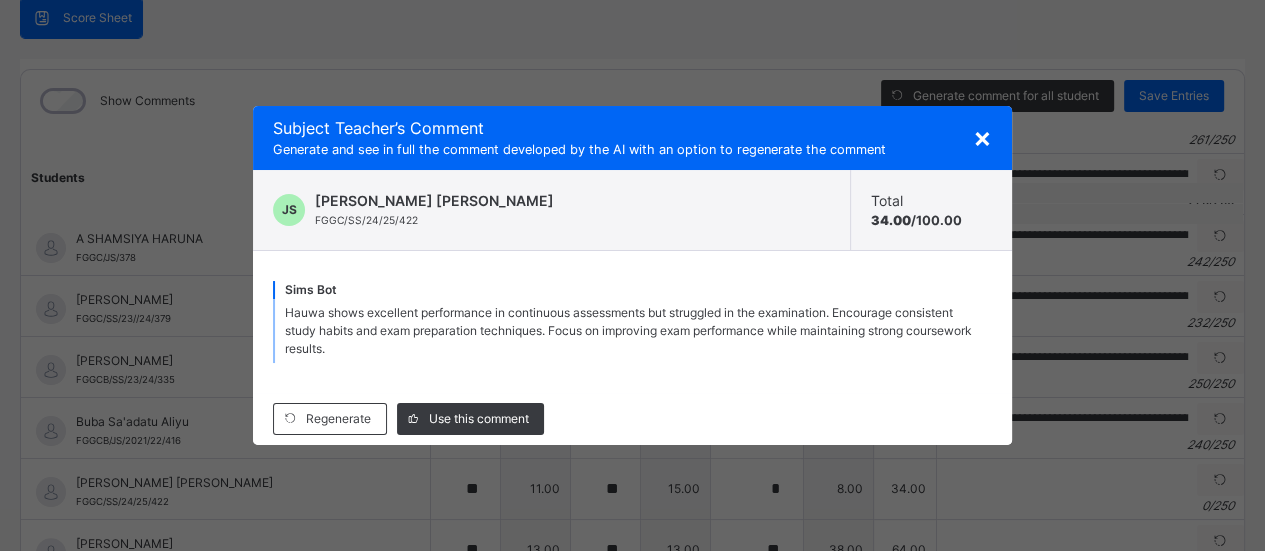 click on "Use this comment" at bounding box center [479, 419] 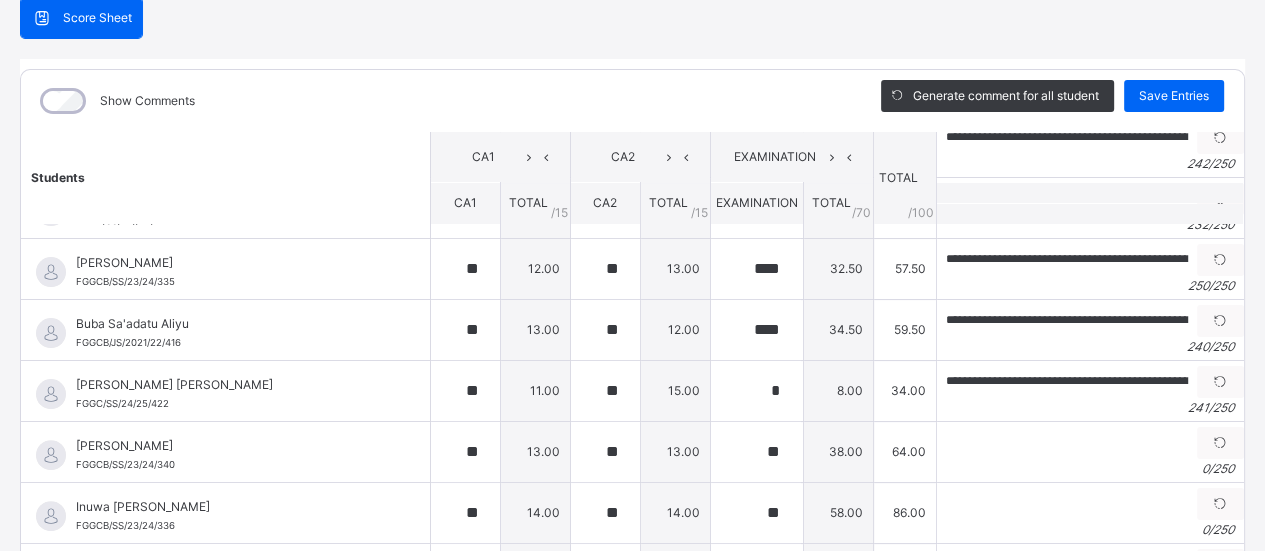 scroll, scrollTop: 556, scrollLeft: 0, axis: vertical 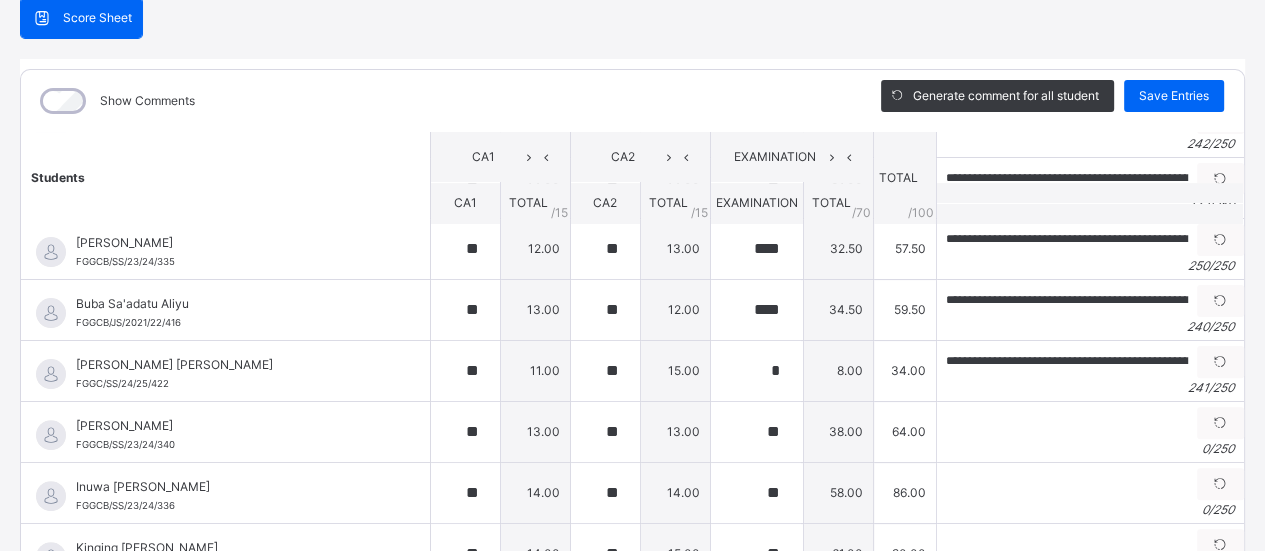 click at bounding box center [1220, 362] 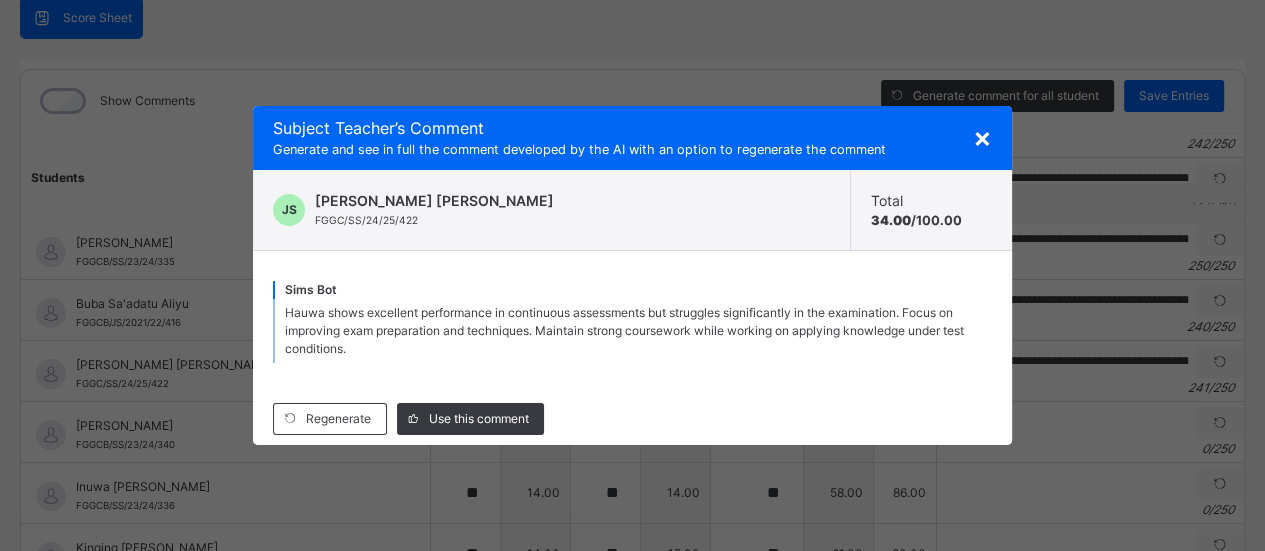 click on "Hauwa shows excellent performance in continuous assessments but struggles significantly in the examination. Focus on improving exam preparation and techniques. Maintain strong coursework while working on applying knowledge under test conditions." at bounding box center (624, 330) 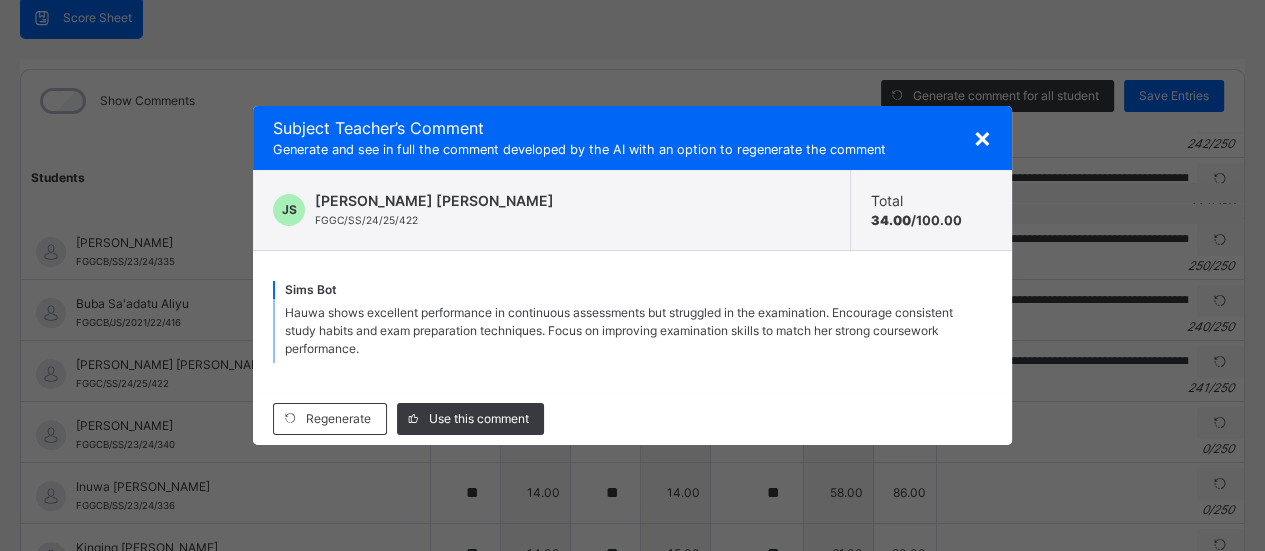 click on "Use this comment" at bounding box center (470, 419) 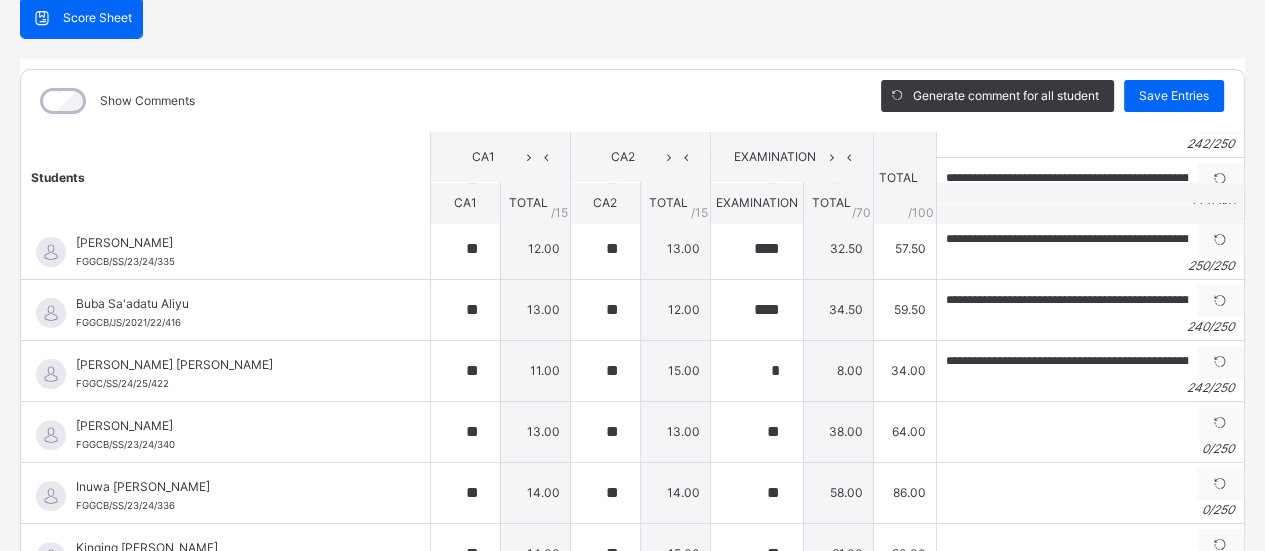 click at bounding box center (1220, 362) 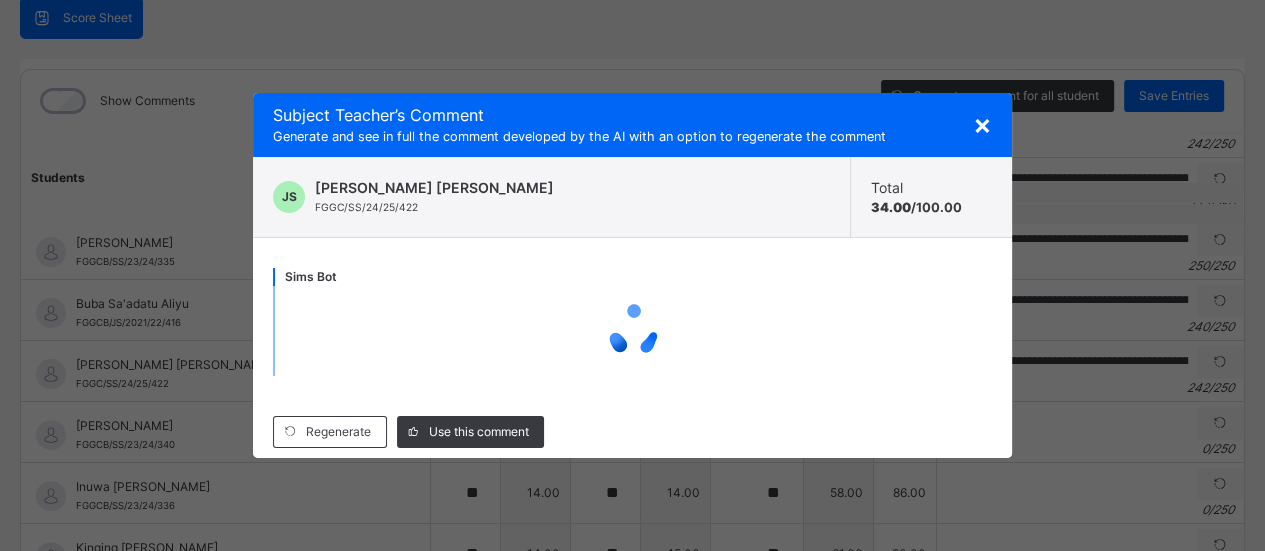 click on "×" at bounding box center (982, 124) 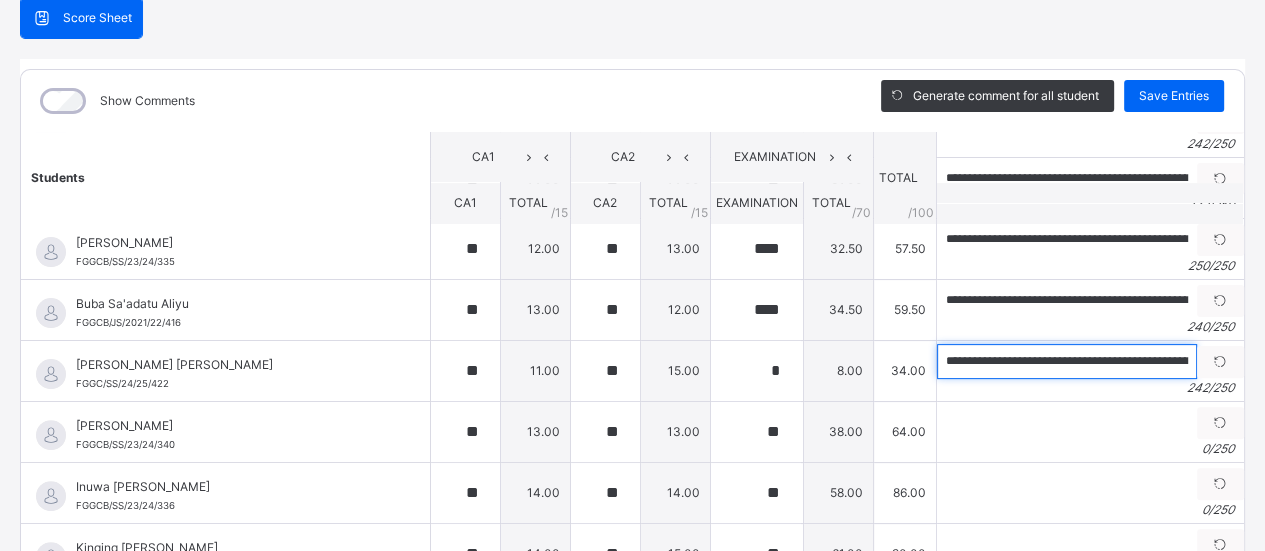 click on "**********" at bounding box center [1067, 361] 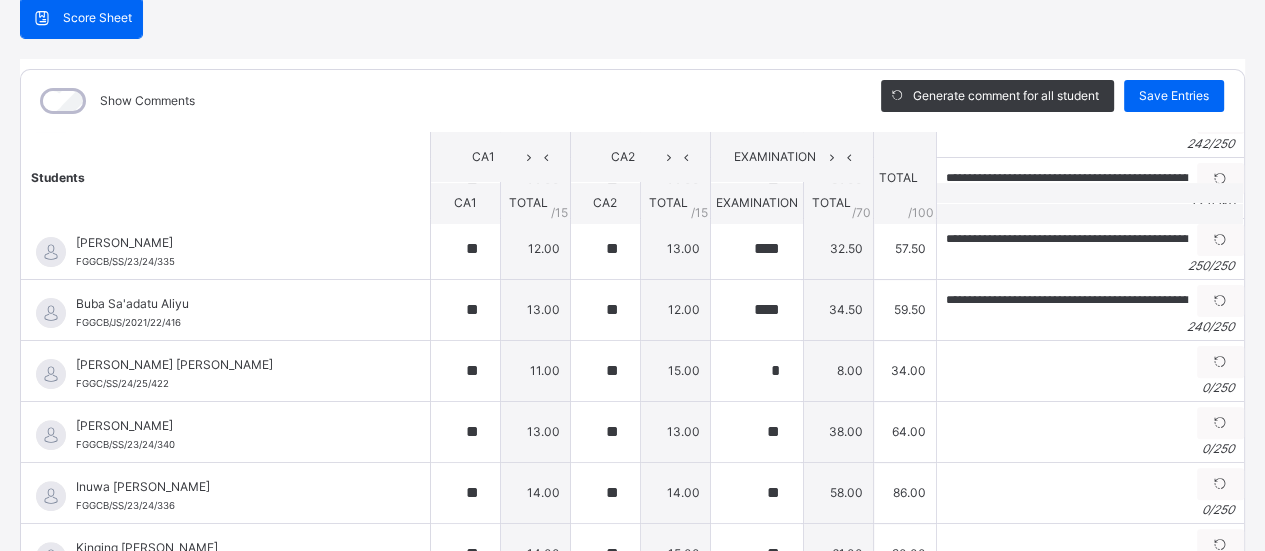 click at bounding box center [1220, 423] 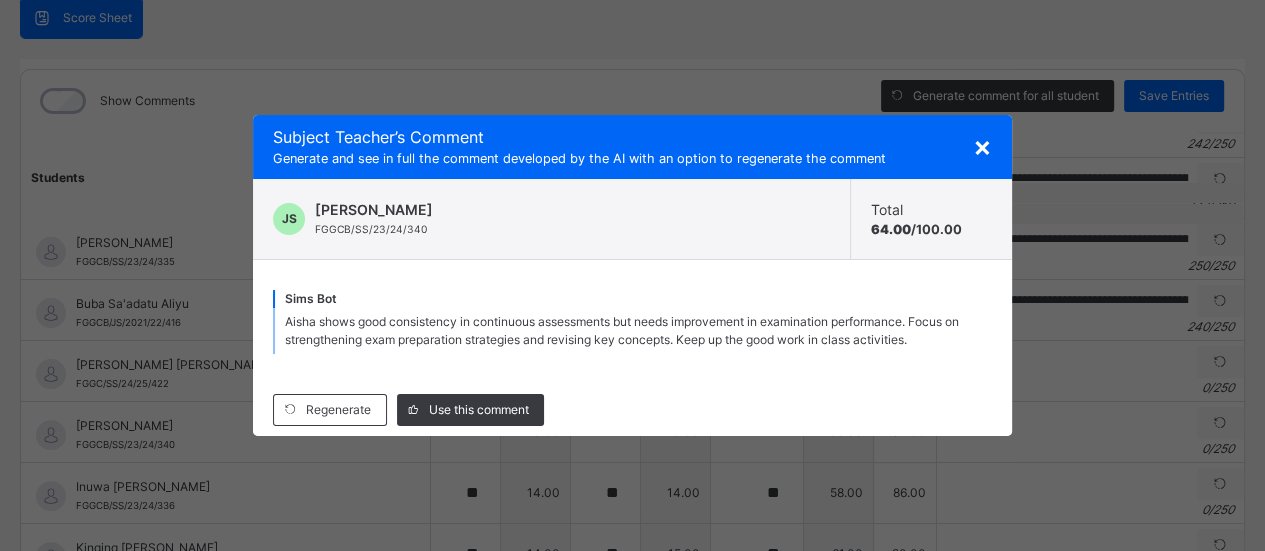 click on "Use this comment" at bounding box center [479, 410] 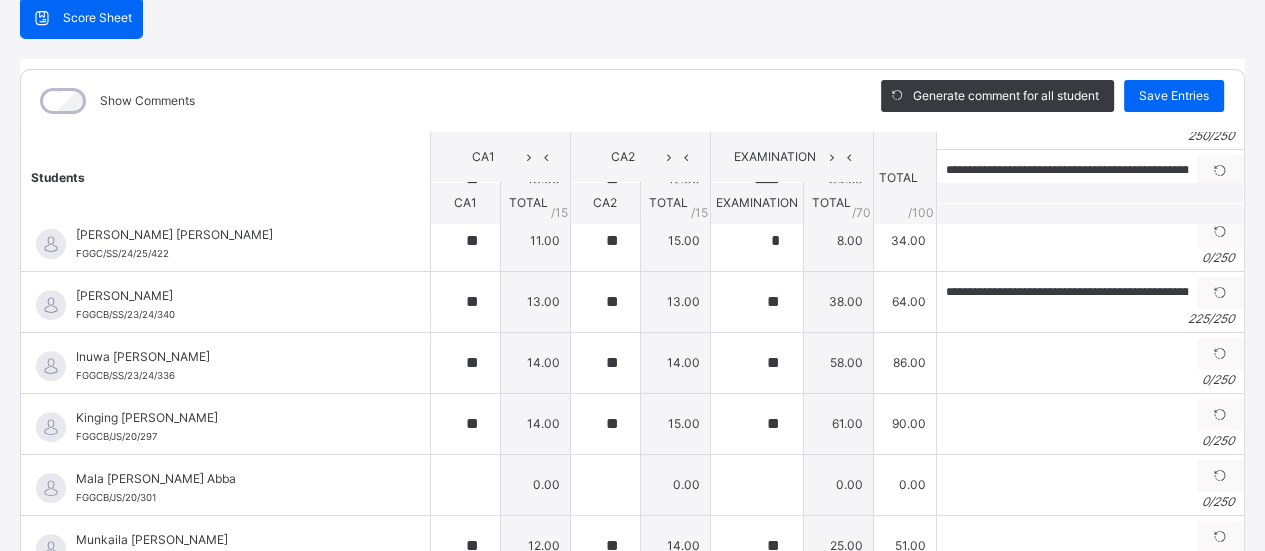 scroll, scrollTop: 691, scrollLeft: 0, axis: vertical 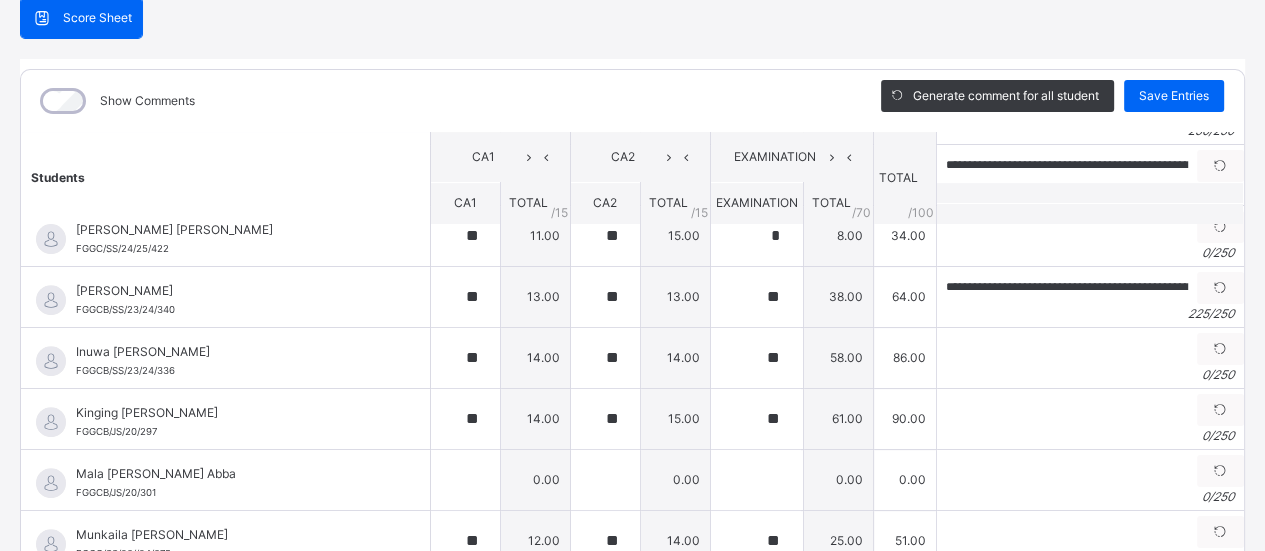 click at bounding box center [1220, 349] 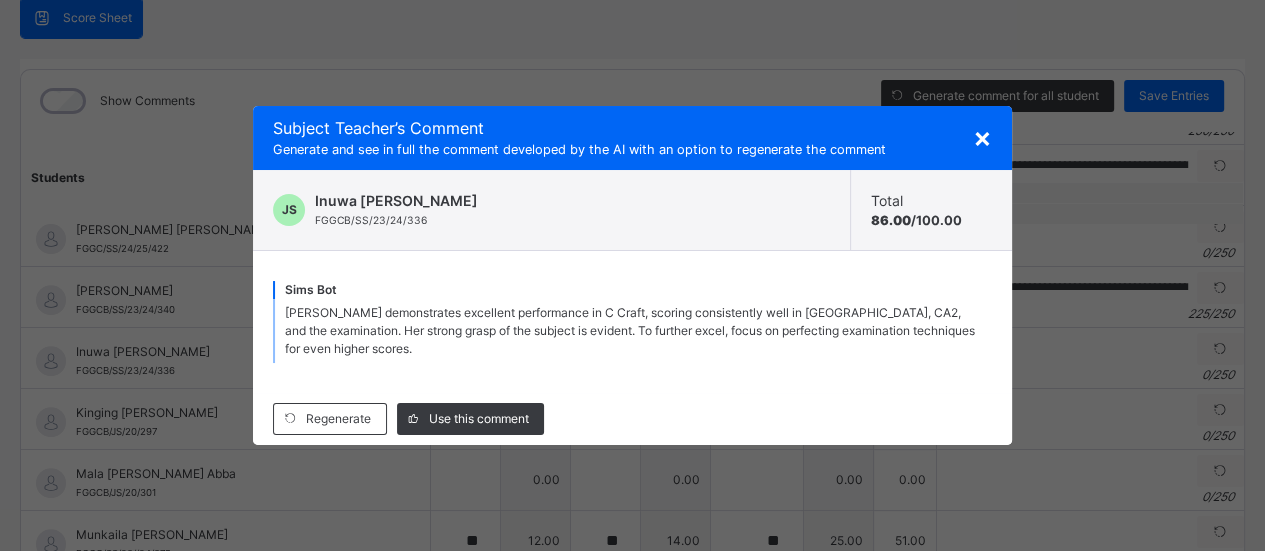 click on "Use this comment" at bounding box center (479, 419) 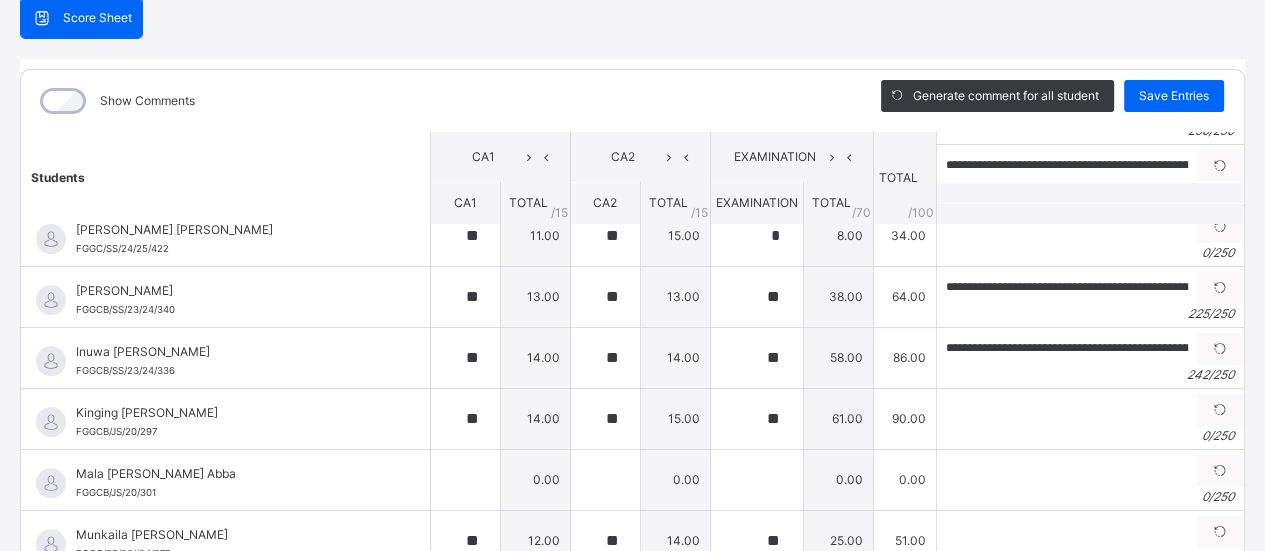 click at bounding box center [1220, 410] 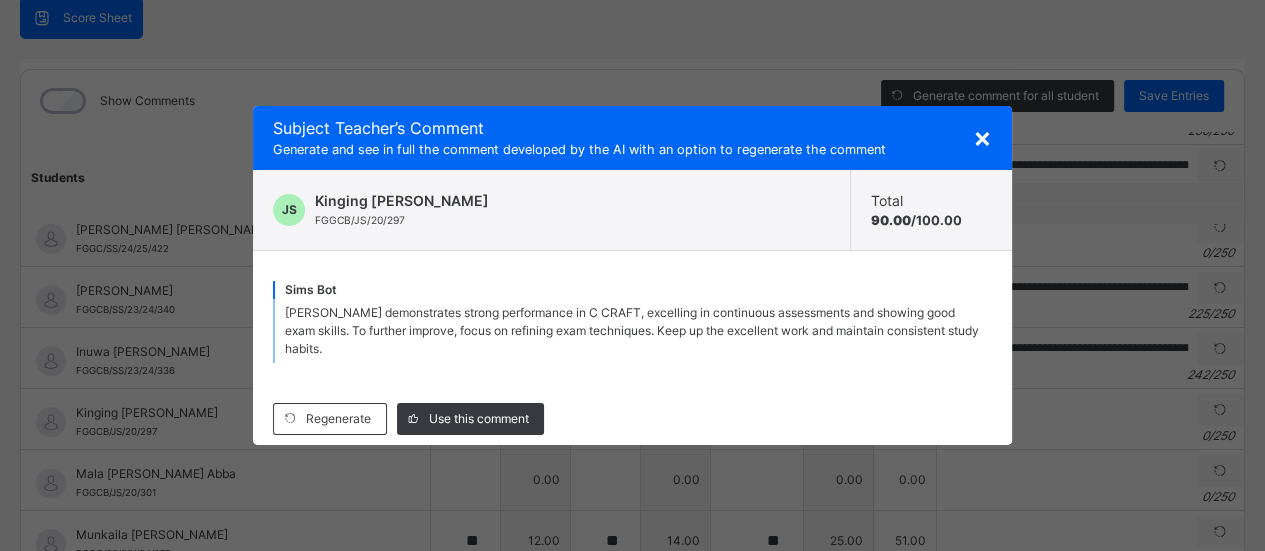 click on "Use this comment" at bounding box center (479, 419) 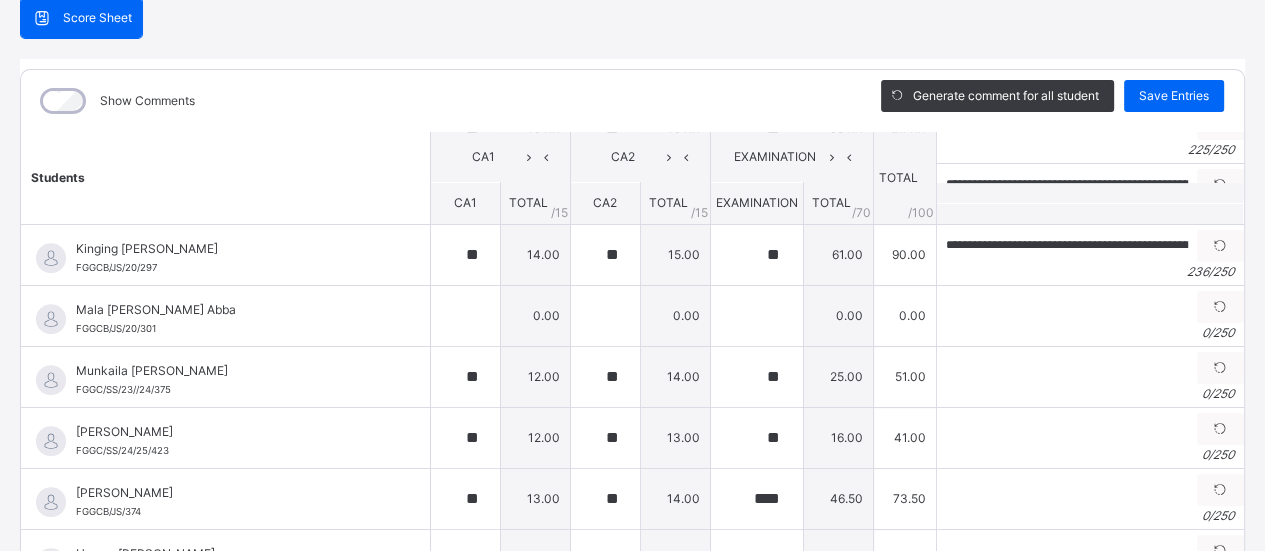 scroll, scrollTop: 858, scrollLeft: 0, axis: vertical 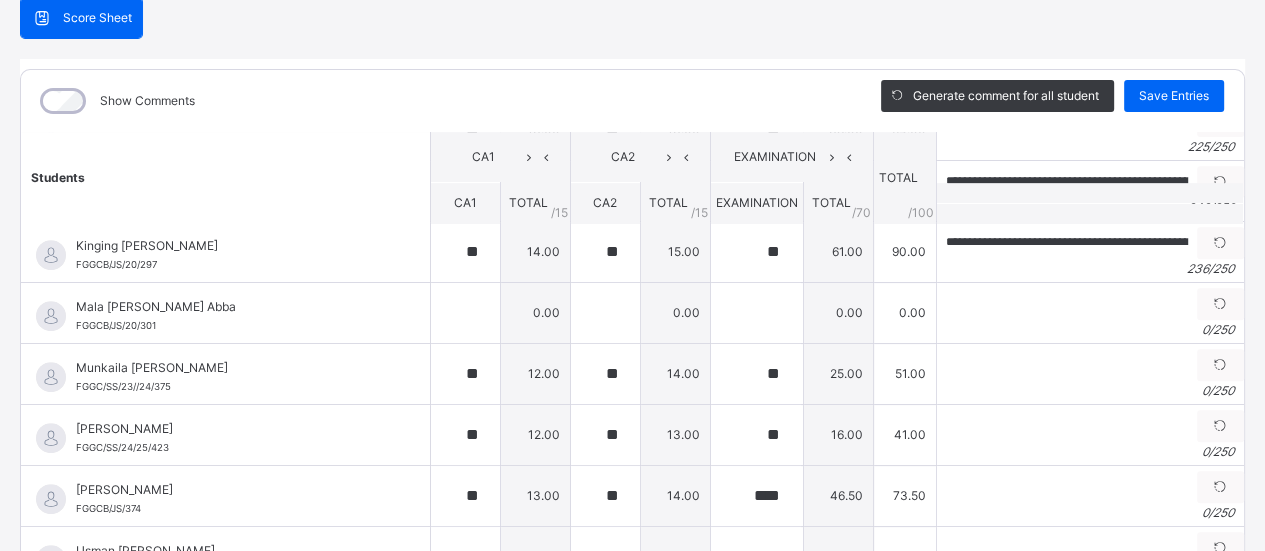 click at bounding box center (1220, 304) 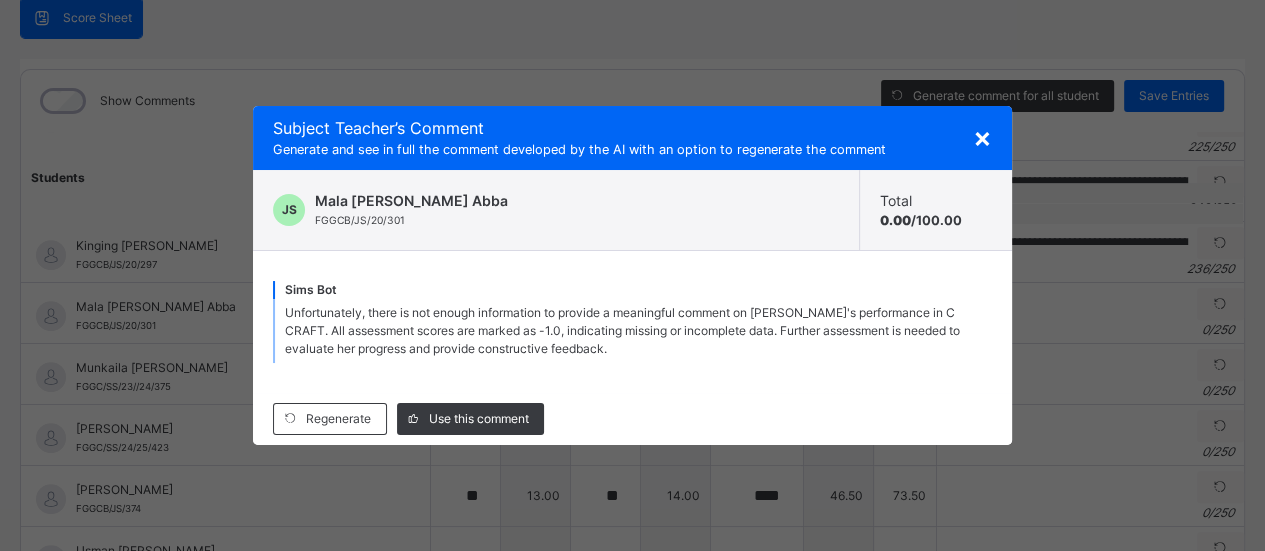 click on "×" at bounding box center [982, 137] 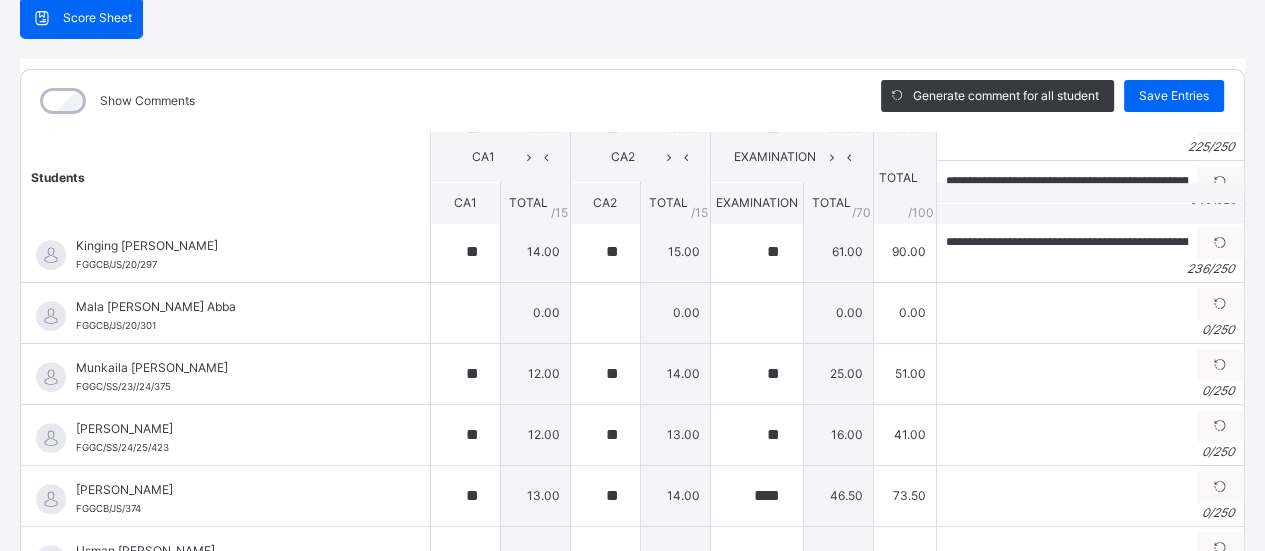 click at bounding box center (1220, 365) 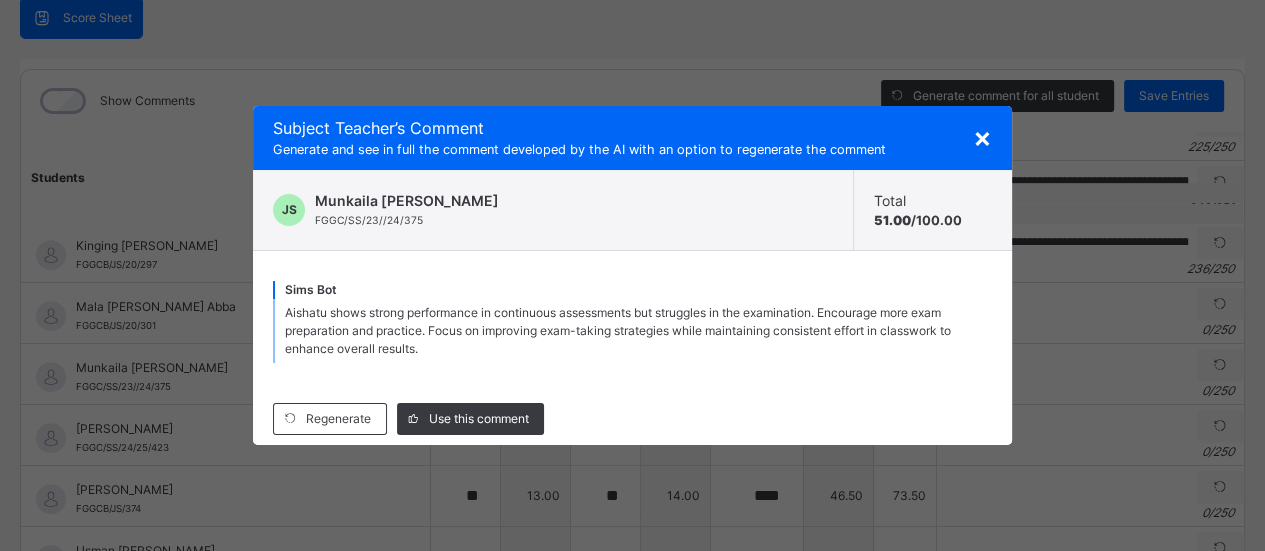click on "Use this comment" at bounding box center [479, 419] 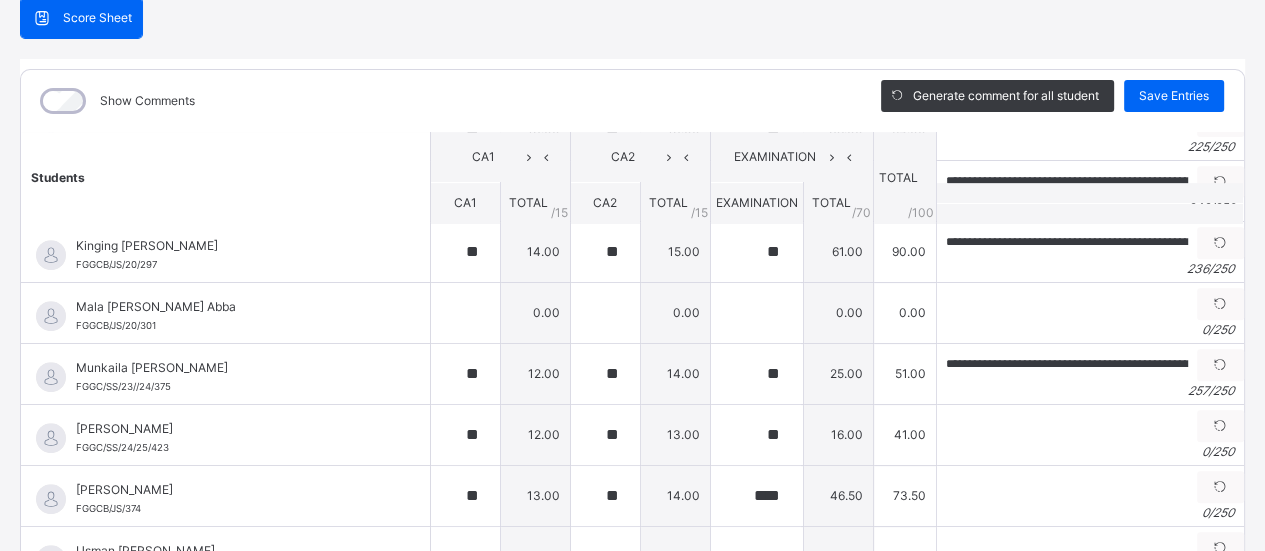 click at bounding box center [1220, 426] 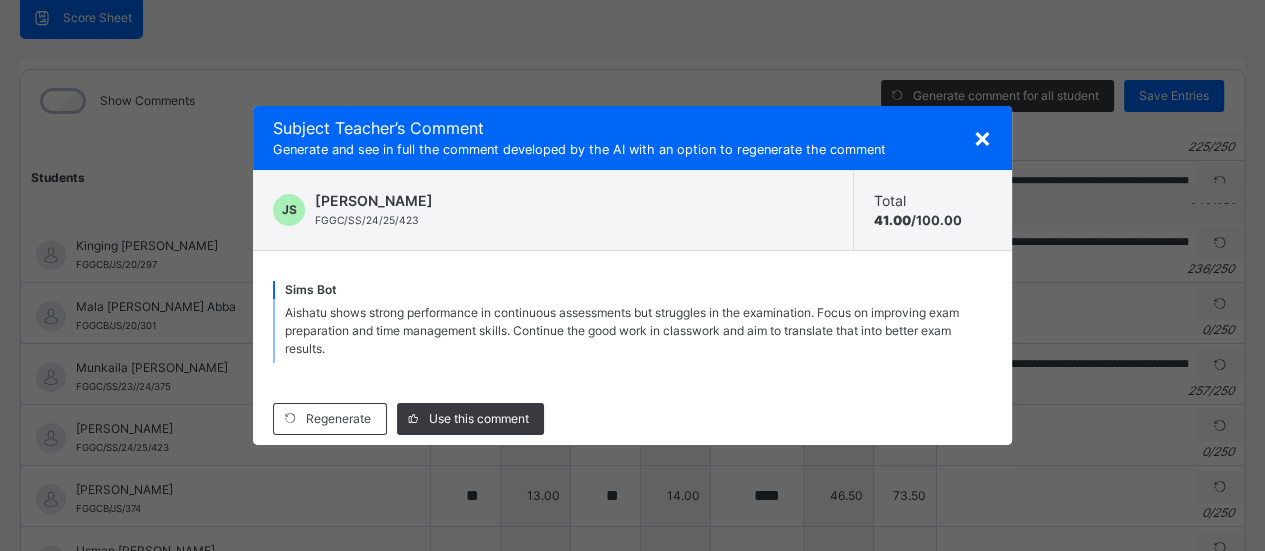 click on "×" at bounding box center [982, 137] 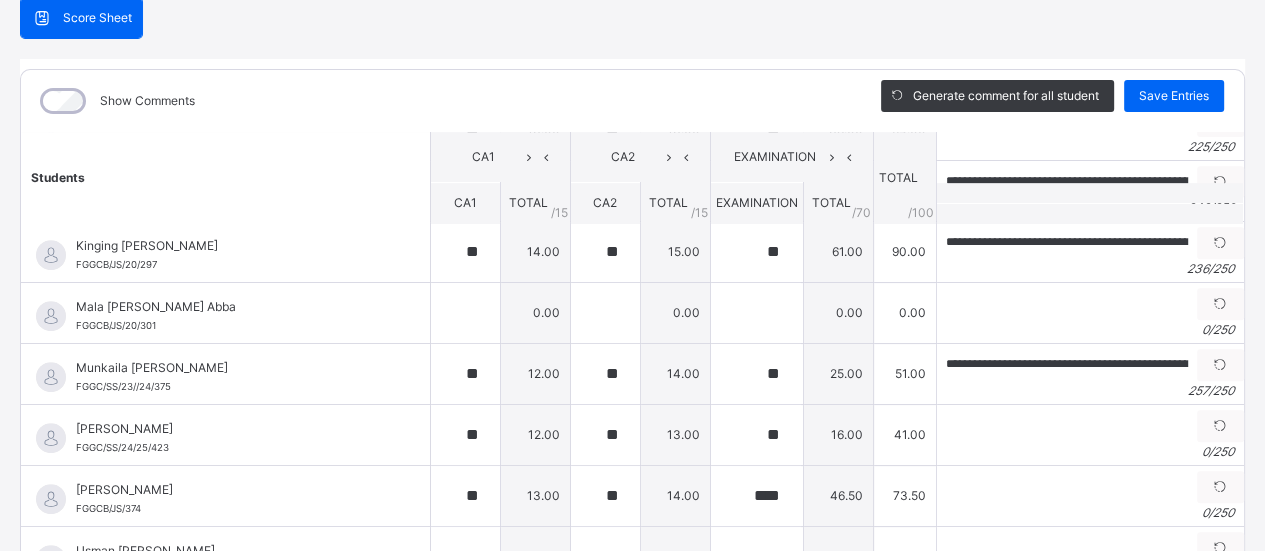 scroll, scrollTop: 884, scrollLeft: 0, axis: vertical 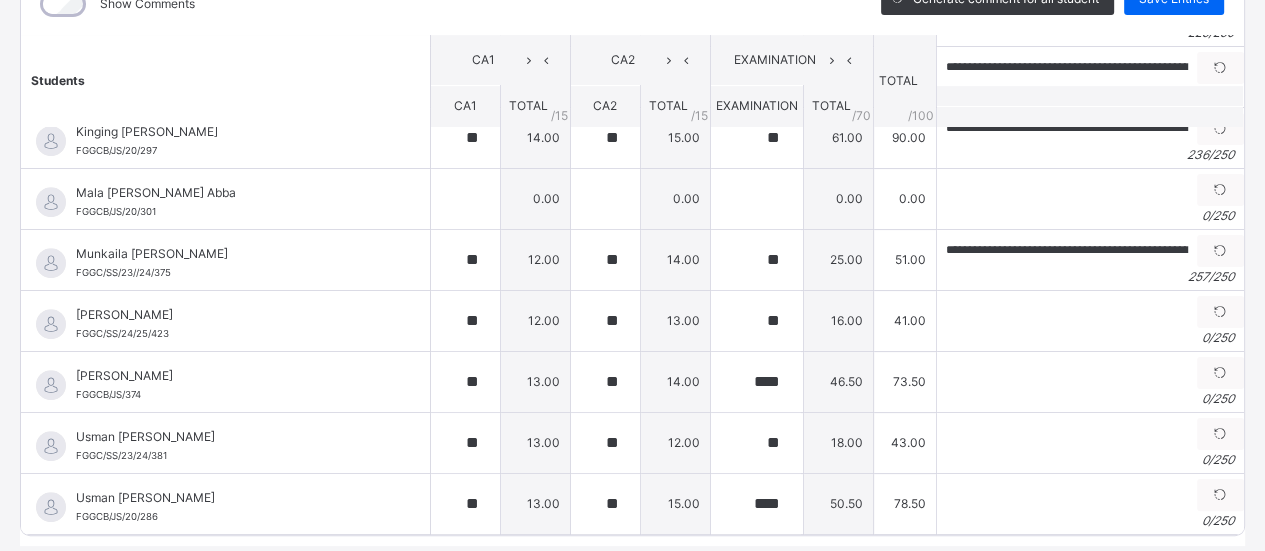 click at bounding box center (1220, 373) 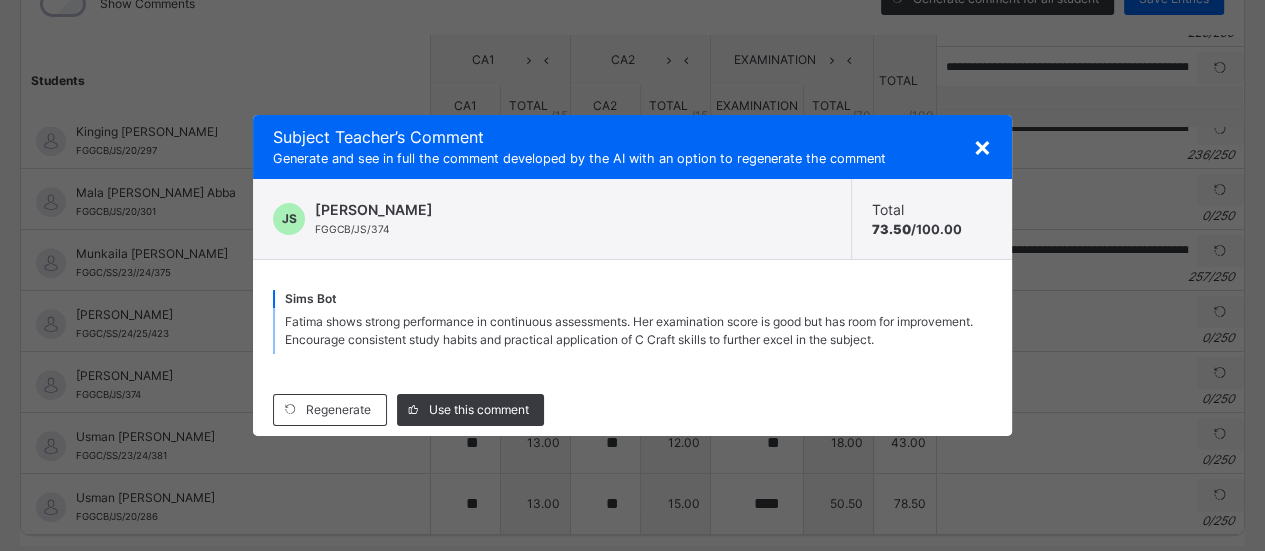 click on "Use this comment" at bounding box center (479, 410) 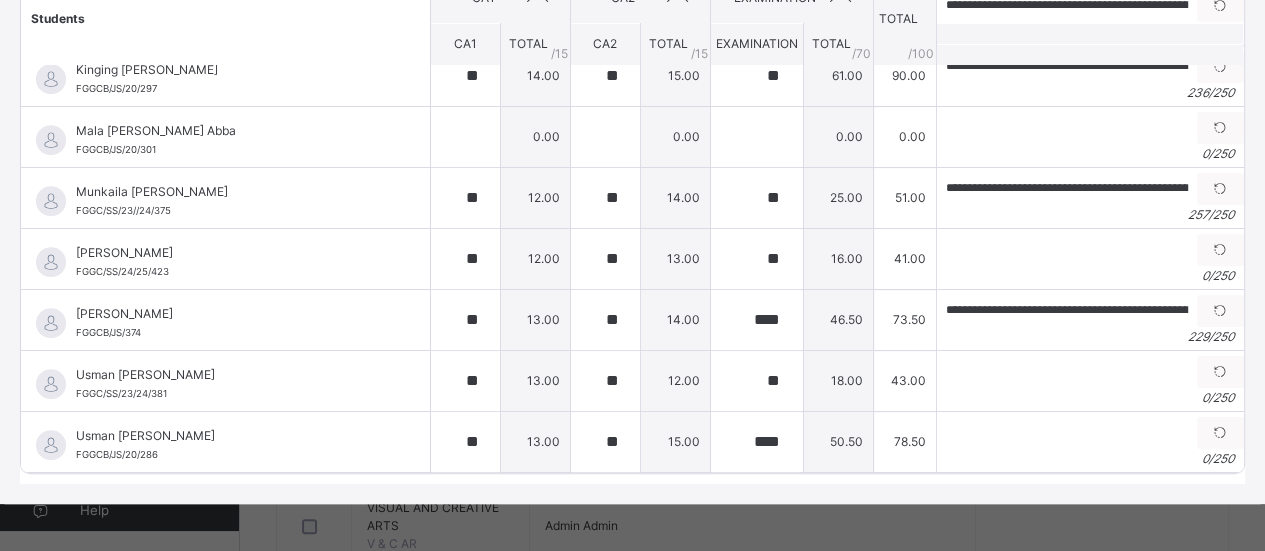 scroll, scrollTop: 359, scrollLeft: 0, axis: vertical 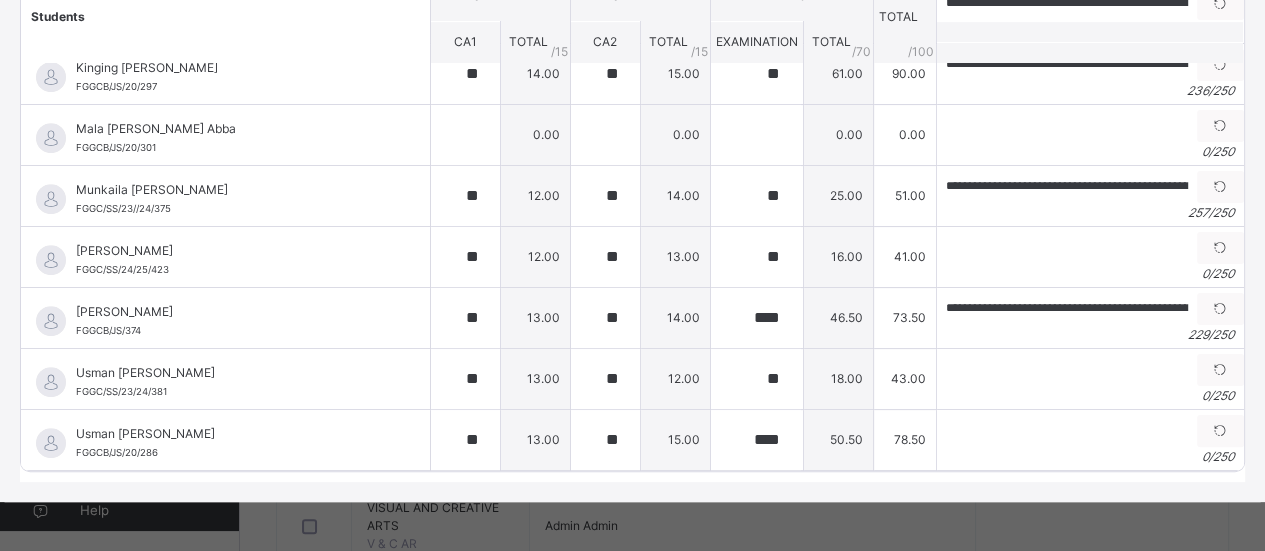click at bounding box center (1220, 370) 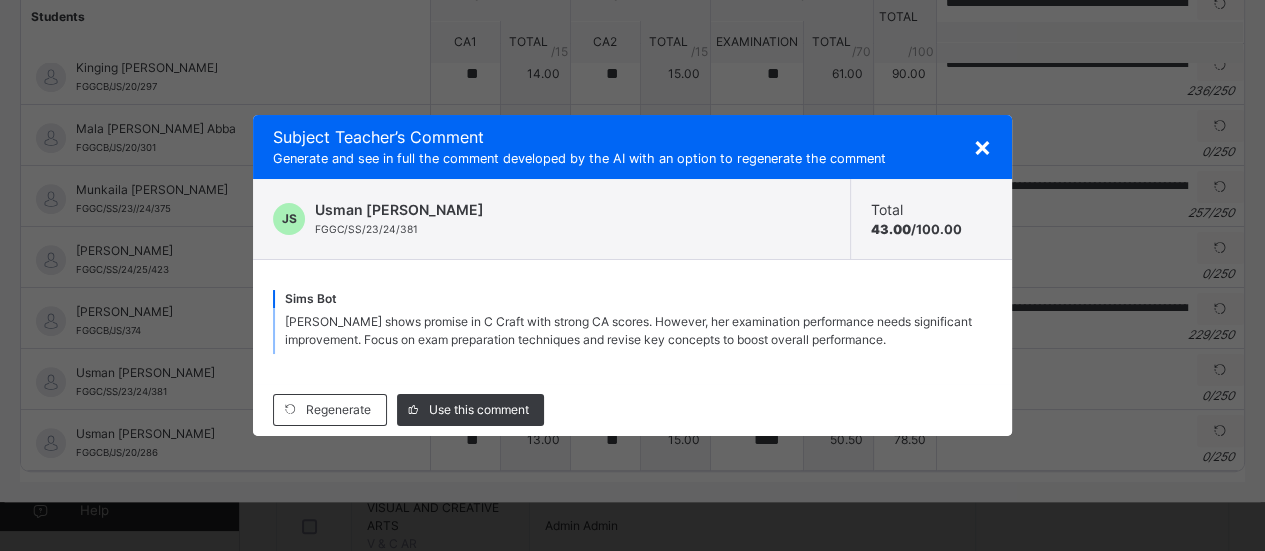 click on "Use this comment" at bounding box center (479, 410) 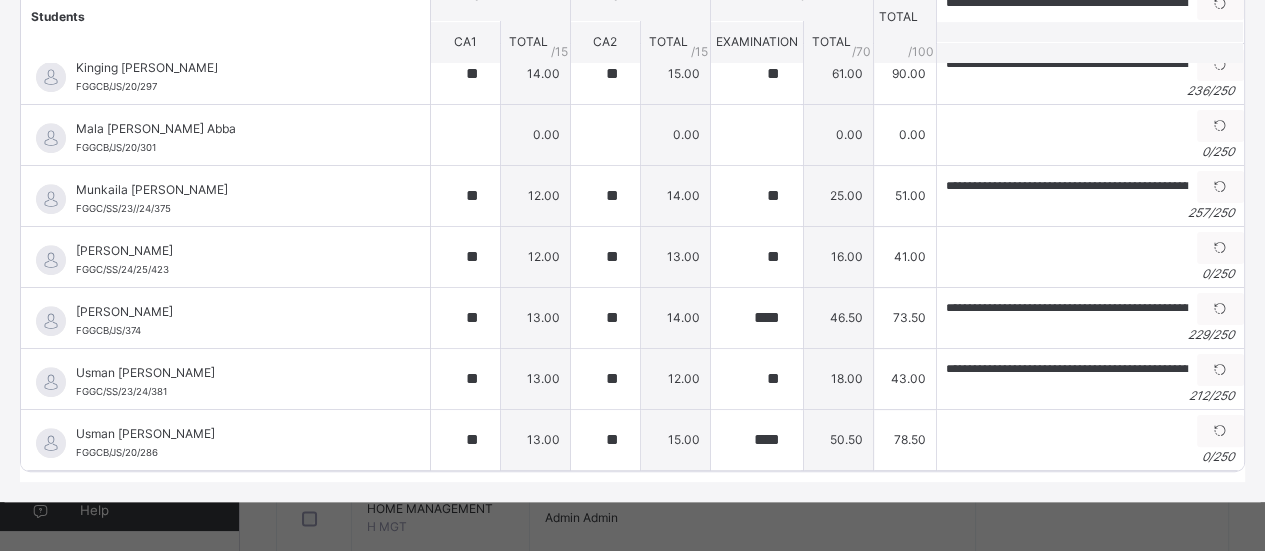 scroll, scrollTop: 1959, scrollLeft: 0, axis: vertical 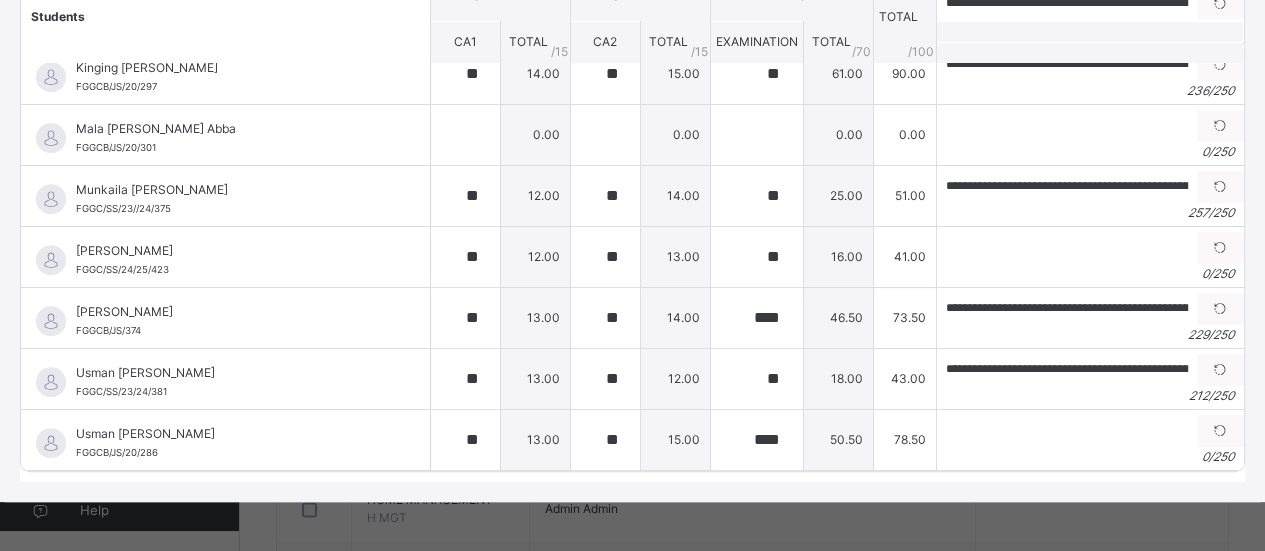 click at bounding box center (1220, 431) 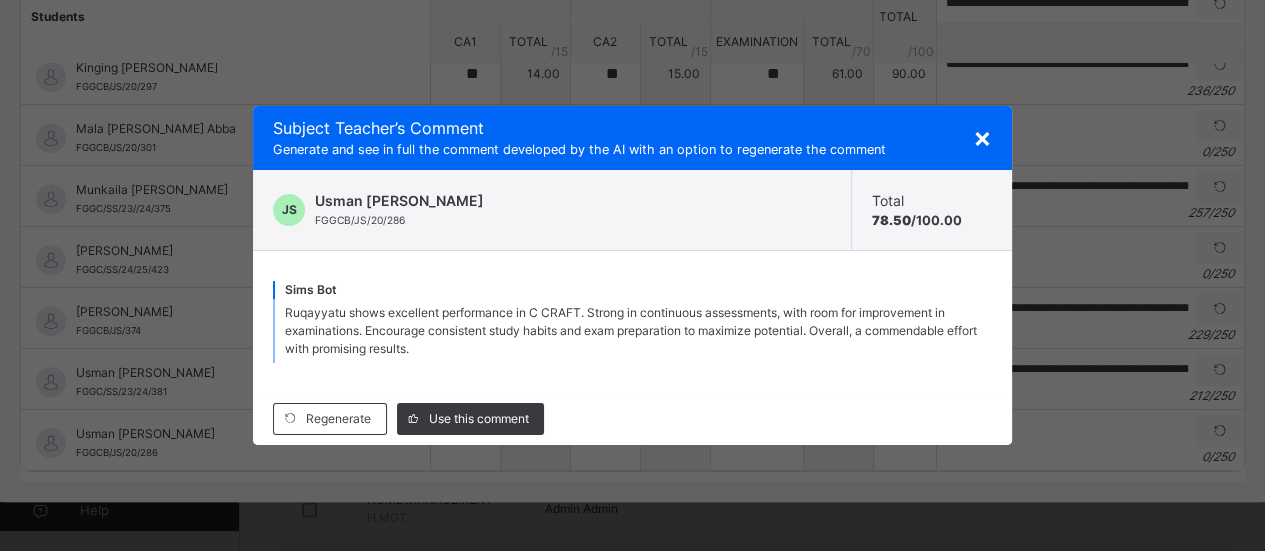 click on "Use this comment" at bounding box center (479, 419) 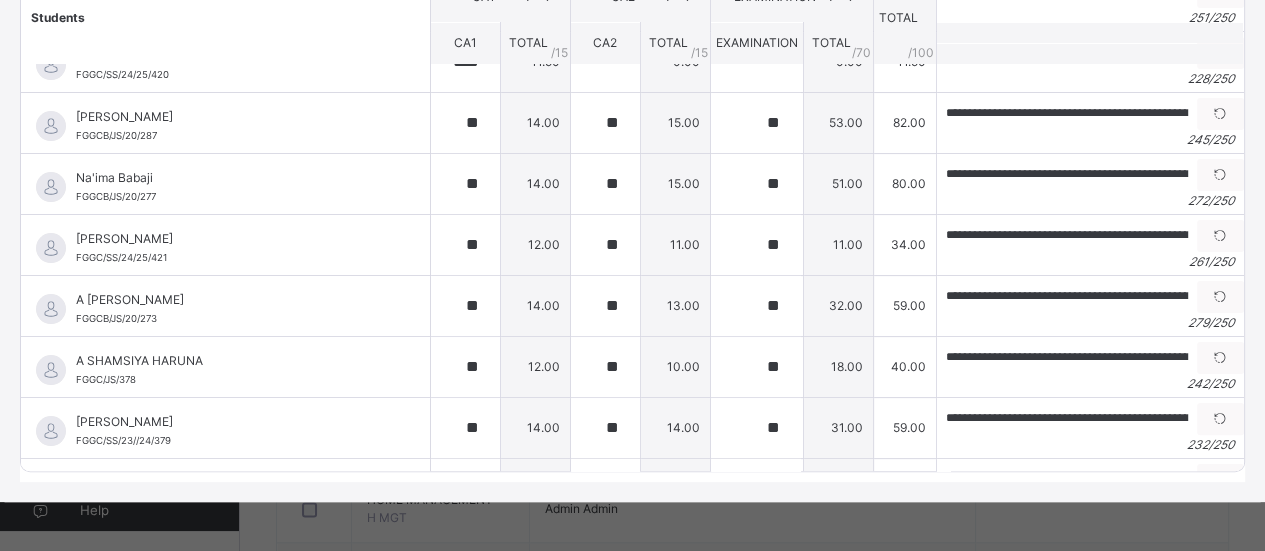 scroll, scrollTop: 153, scrollLeft: 0, axis: vertical 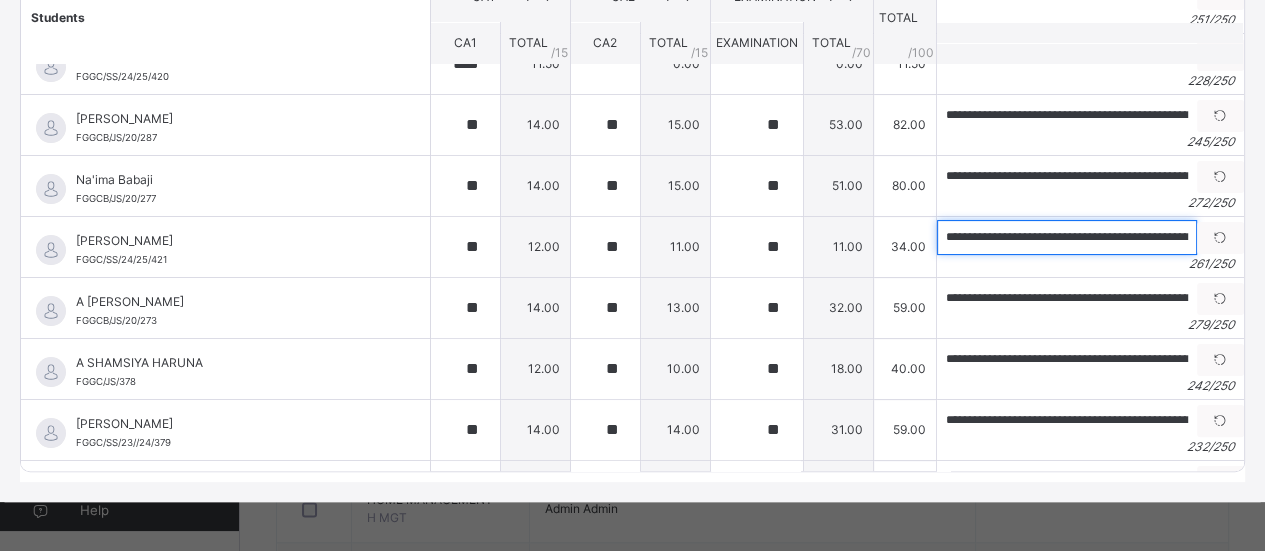 click on "**********" at bounding box center [1067, 237] 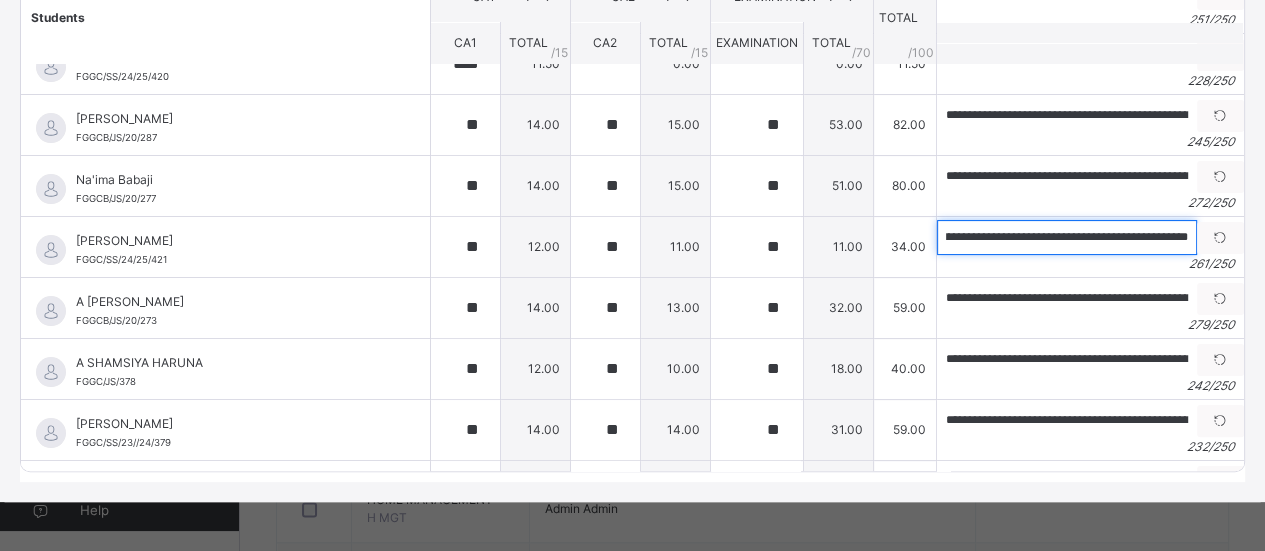 click on "**********" at bounding box center (1067, 237) 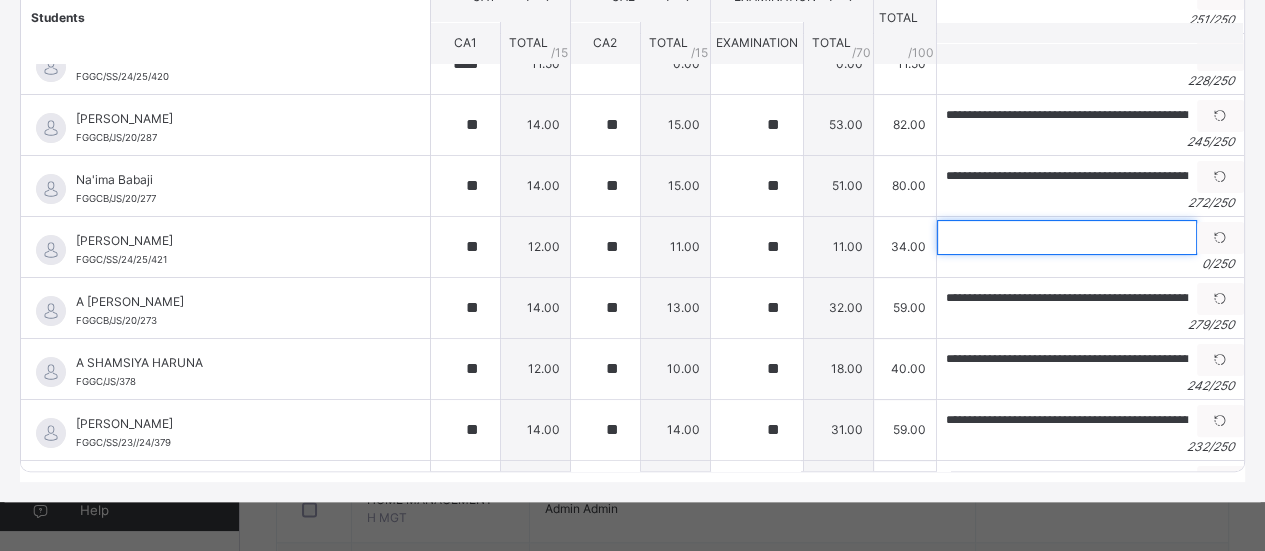 scroll, scrollTop: 0, scrollLeft: 0, axis: both 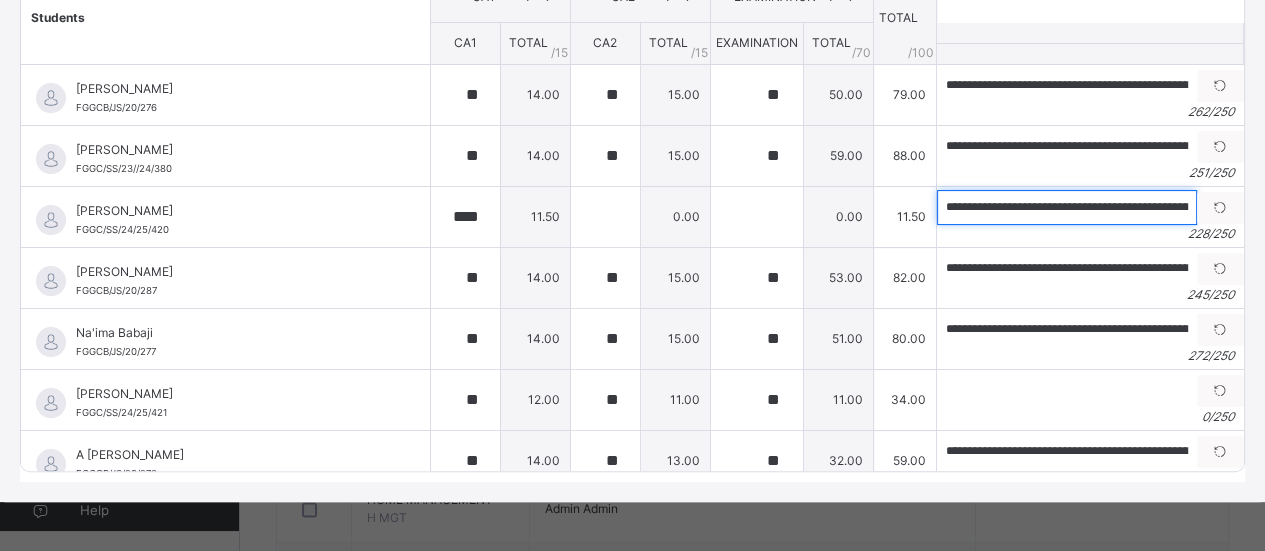 click on "**********" at bounding box center [1067, 207] 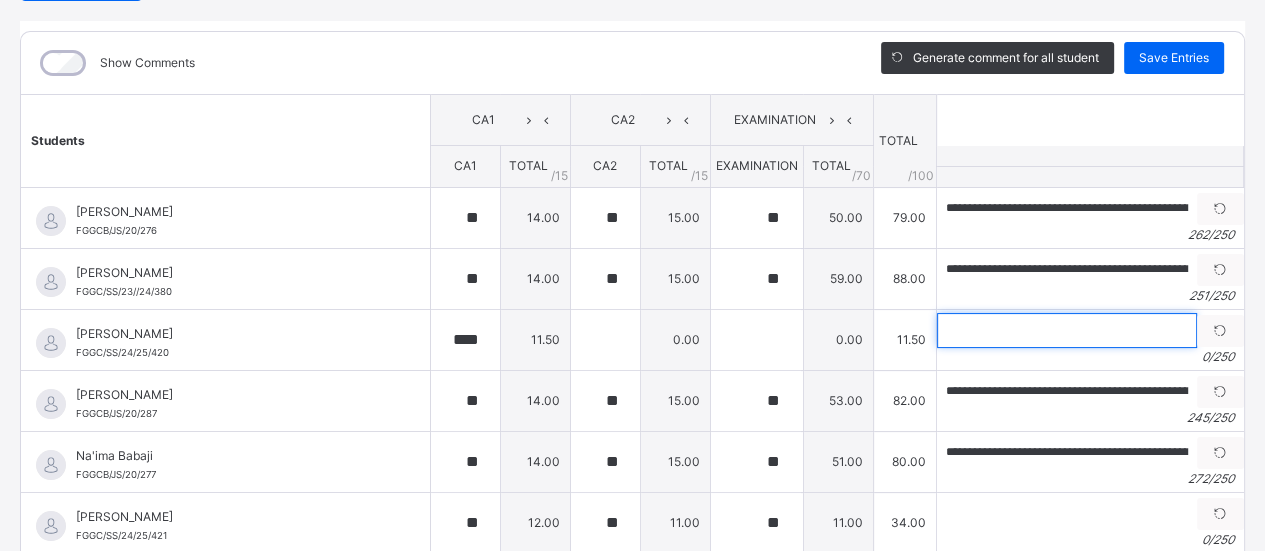 scroll, scrollTop: 235, scrollLeft: 0, axis: vertical 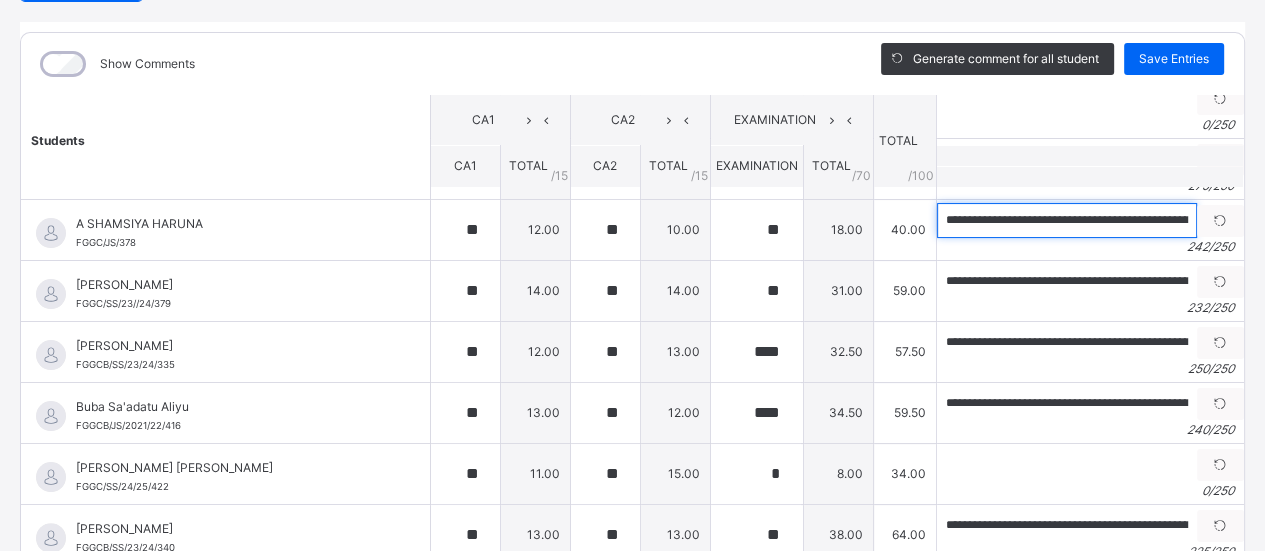 click on "**********" at bounding box center [1067, 220] 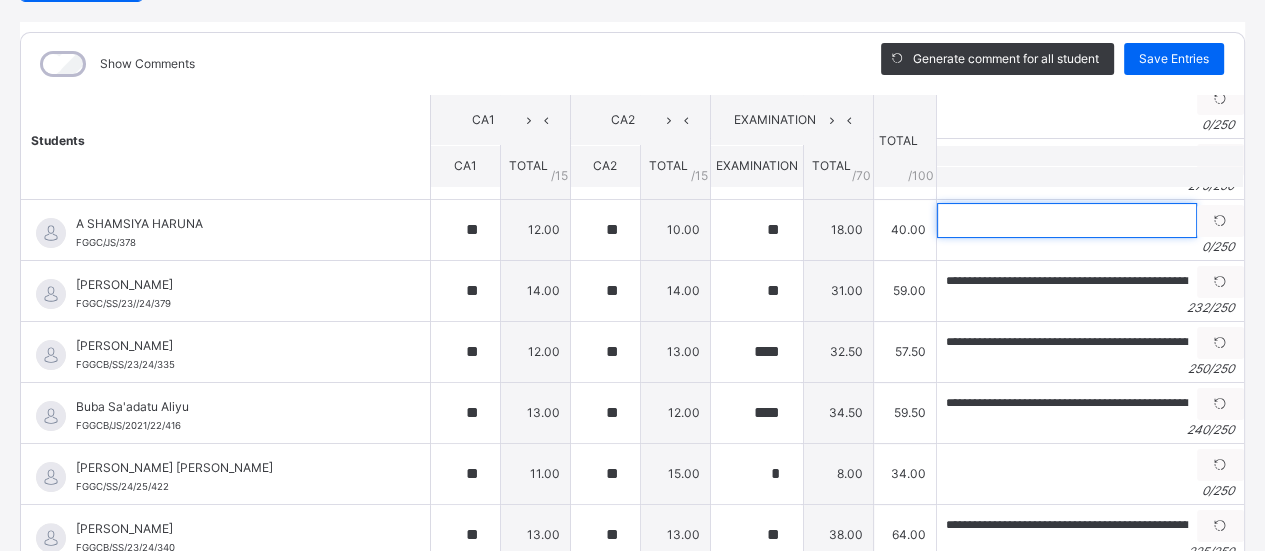 scroll, scrollTop: 0, scrollLeft: 0, axis: both 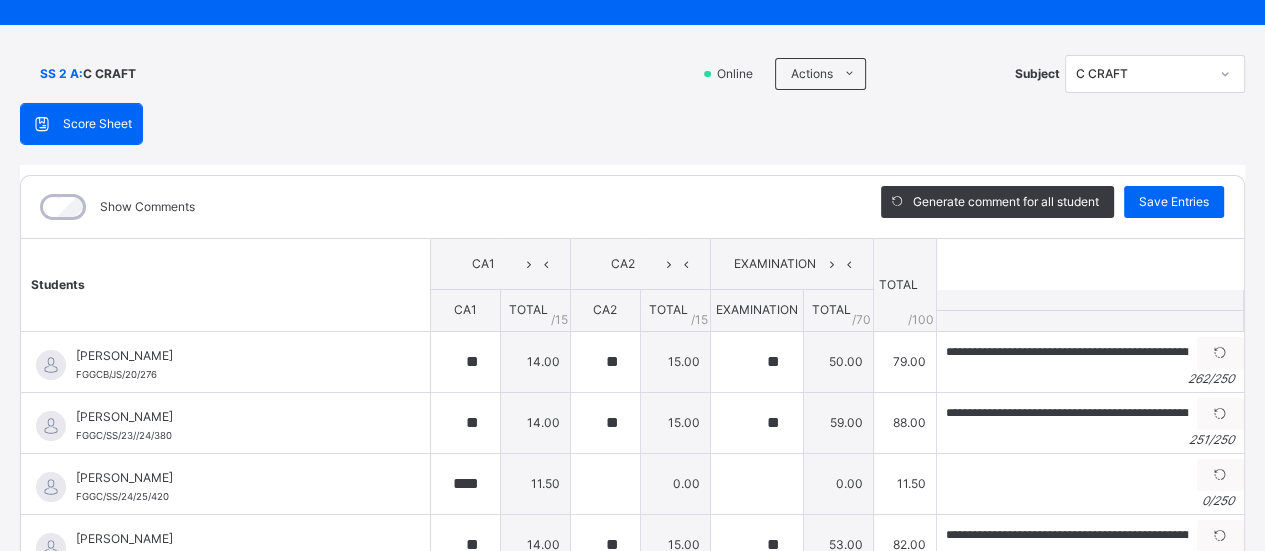 click on "Save Entries" at bounding box center (1174, 202) 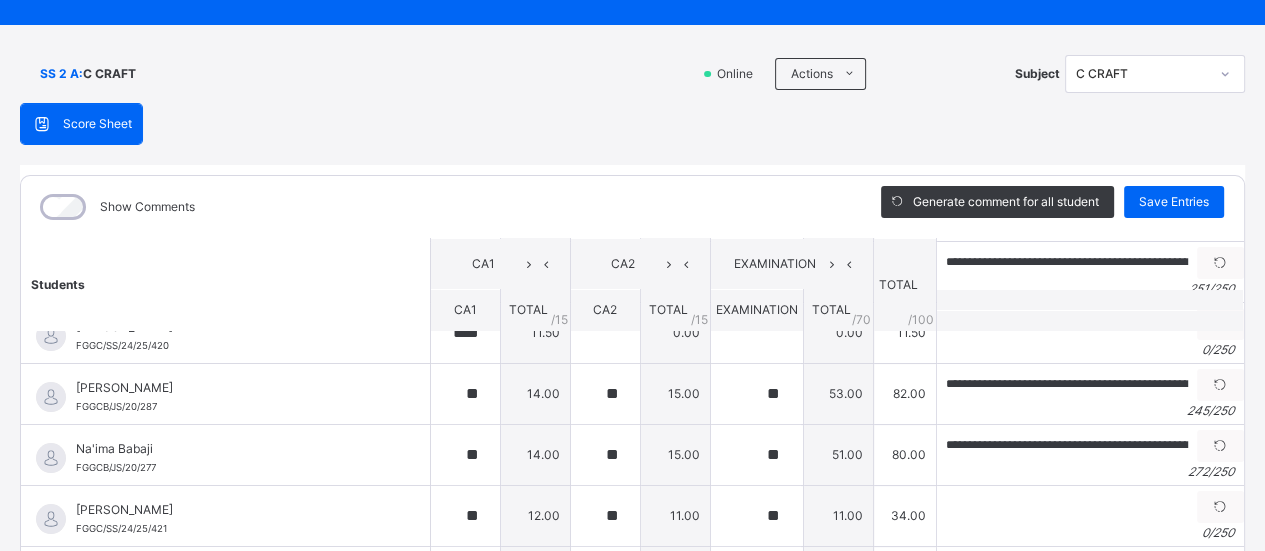 scroll, scrollTop: 0, scrollLeft: 0, axis: both 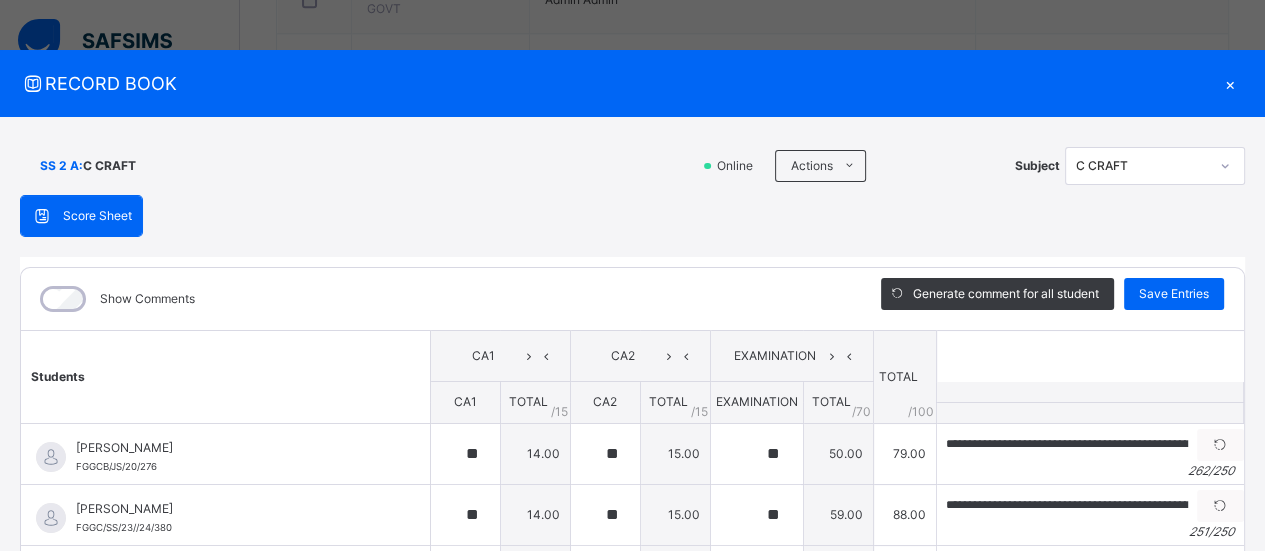 click on "×" at bounding box center [1230, 83] 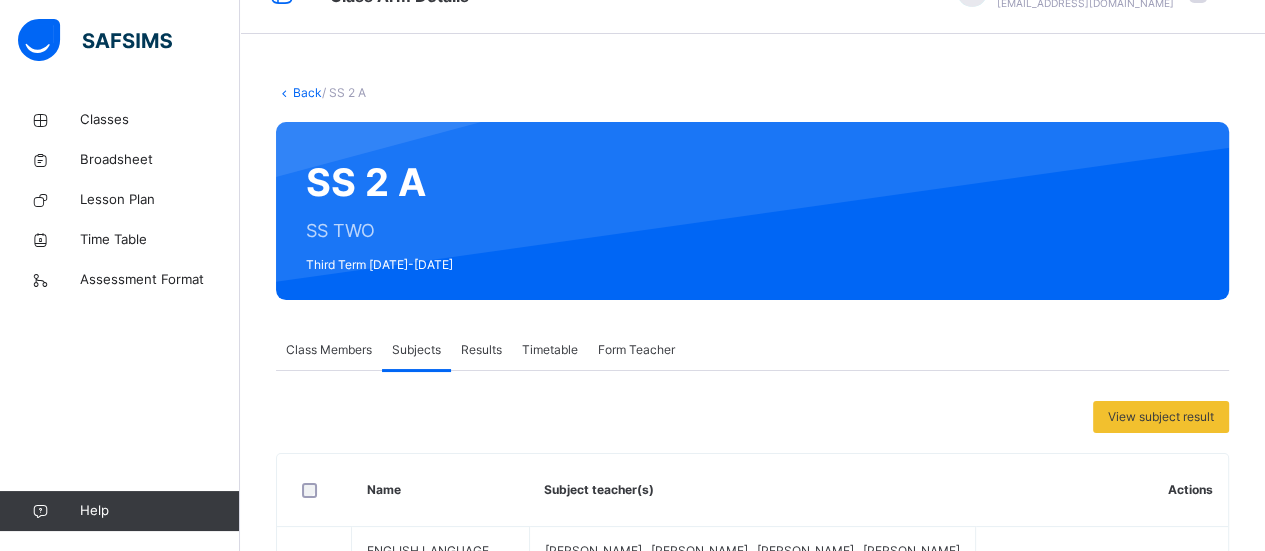 scroll, scrollTop: 45, scrollLeft: 0, axis: vertical 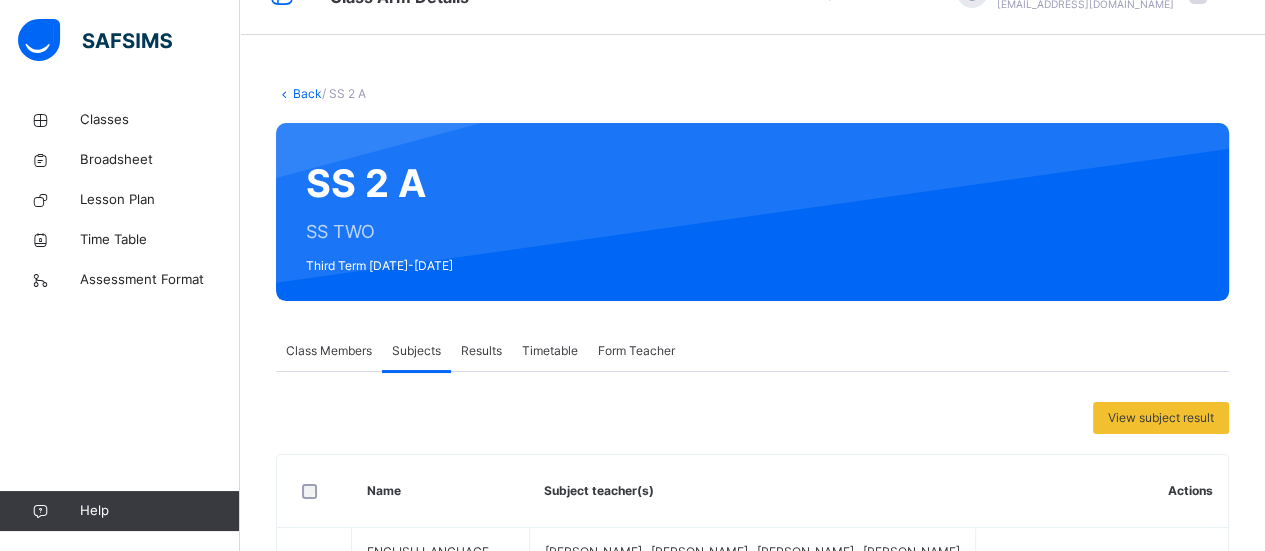 click on "Form Teacher" at bounding box center [636, 351] 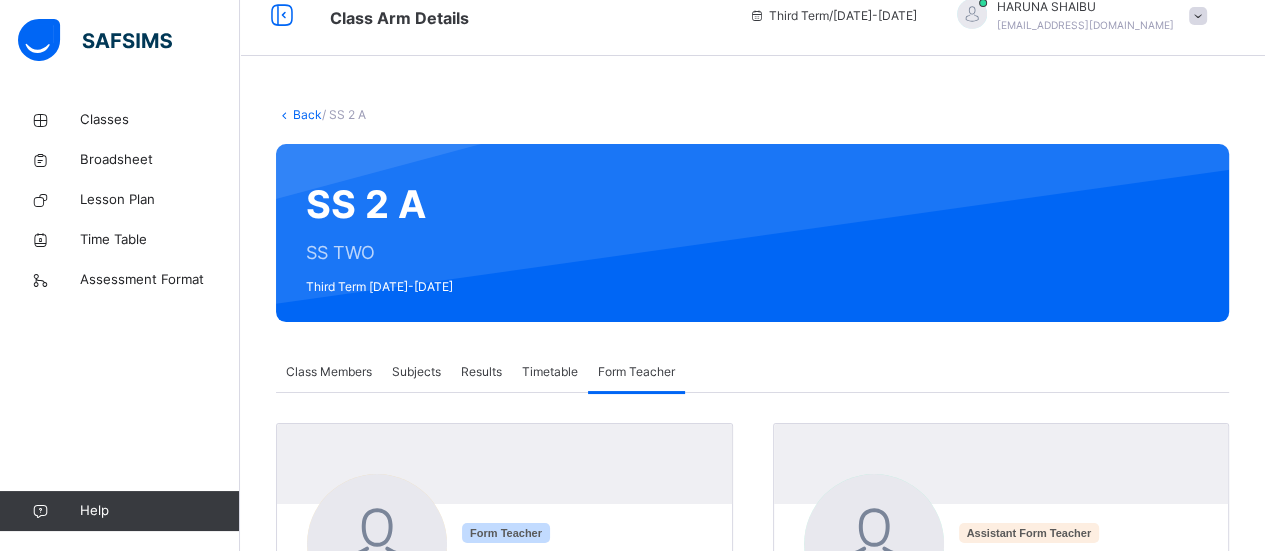 scroll, scrollTop: 23, scrollLeft: 0, axis: vertical 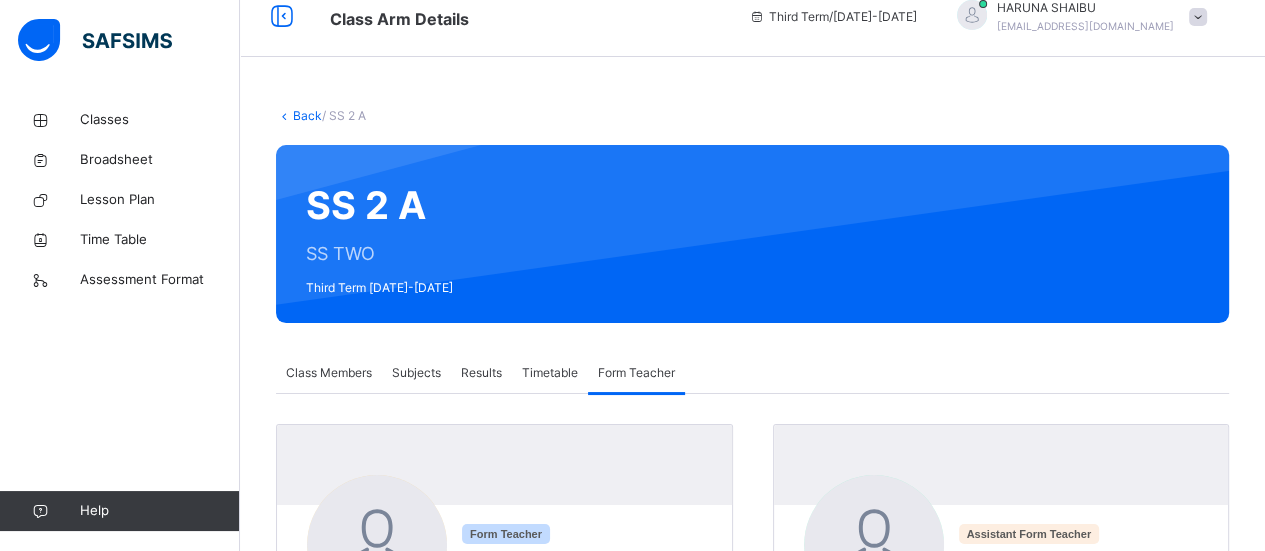 click on "Classes" at bounding box center (120, 120) 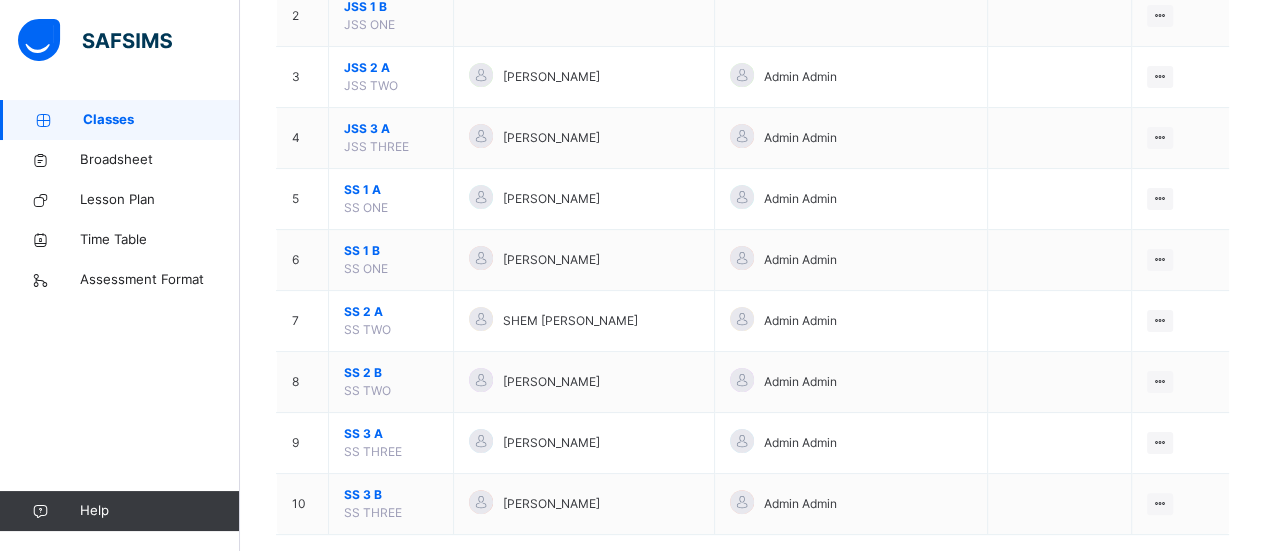 scroll, scrollTop: 344, scrollLeft: 0, axis: vertical 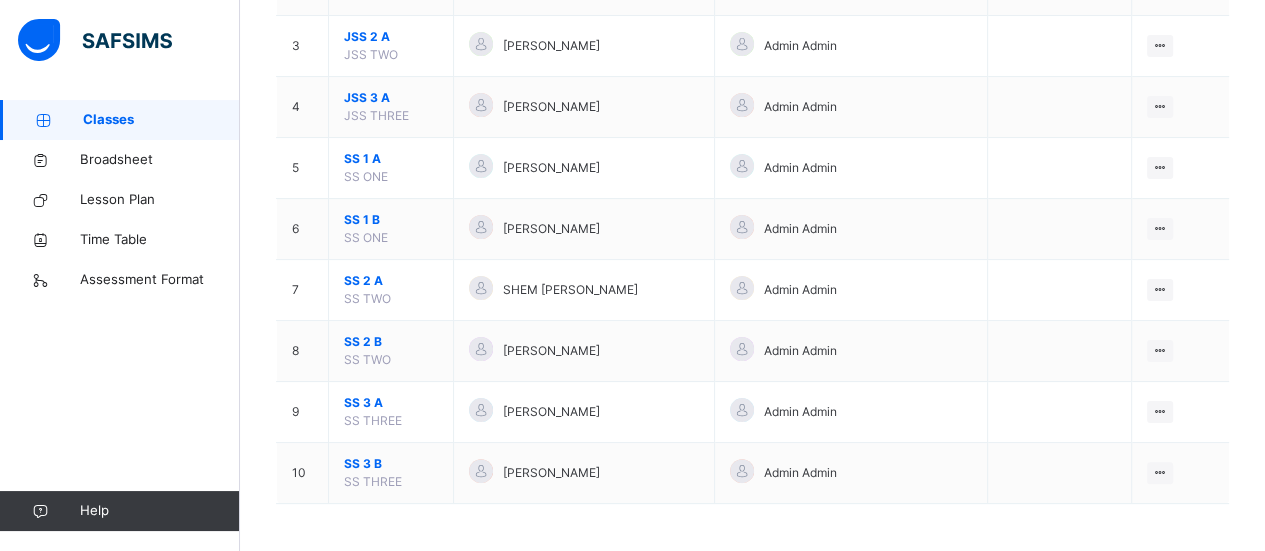 click at bounding box center (1160, 351) 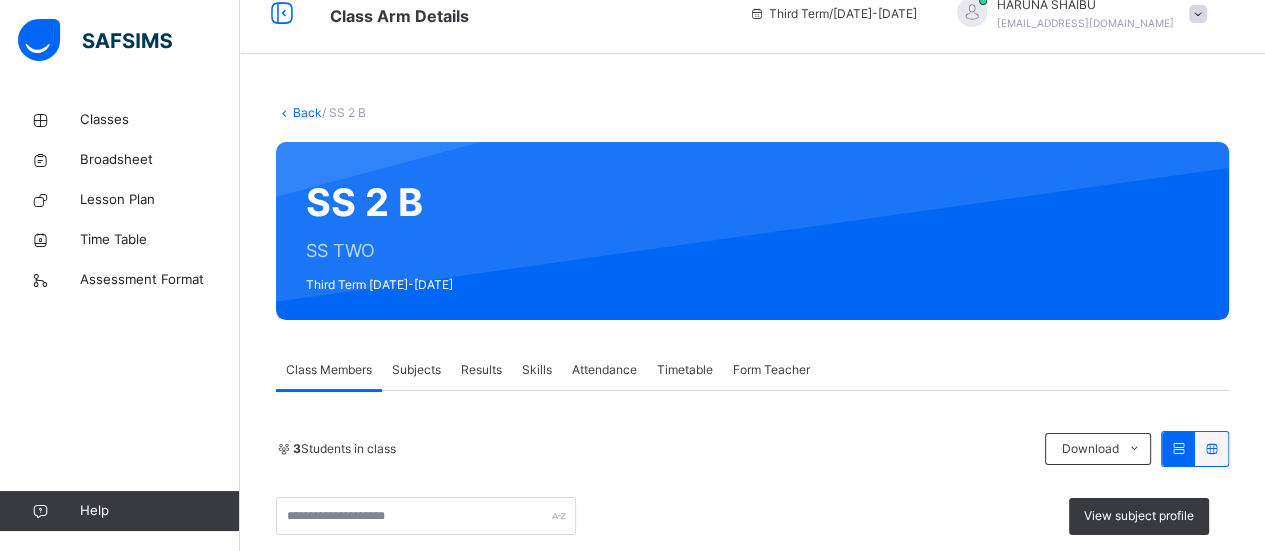 scroll, scrollTop: 344, scrollLeft: 0, axis: vertical 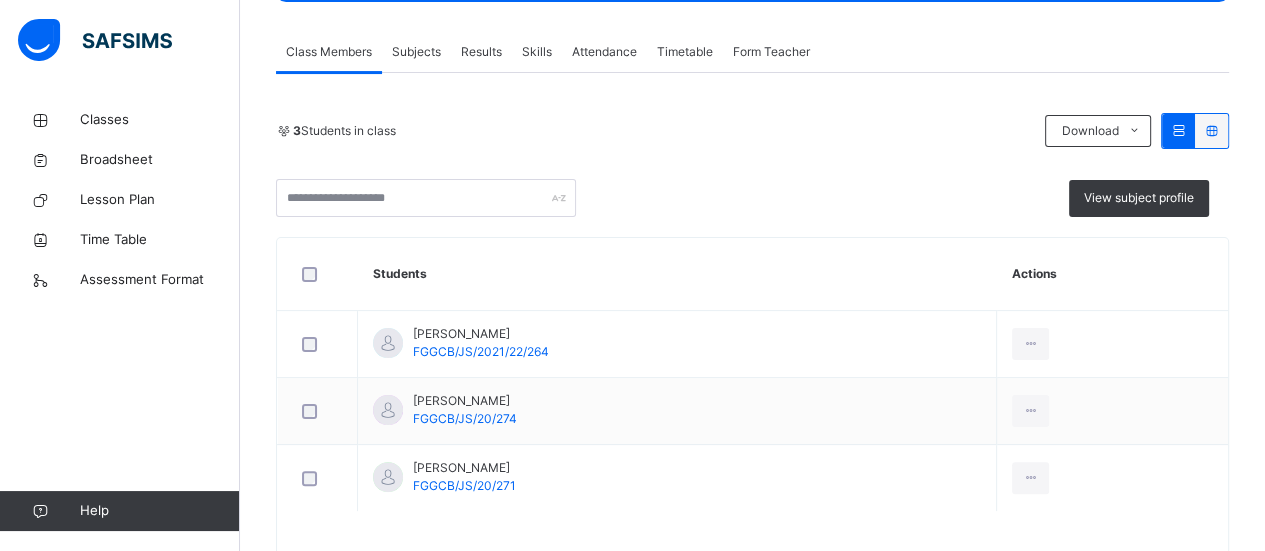 click on "Subjects" at bounding box center (416, 52) 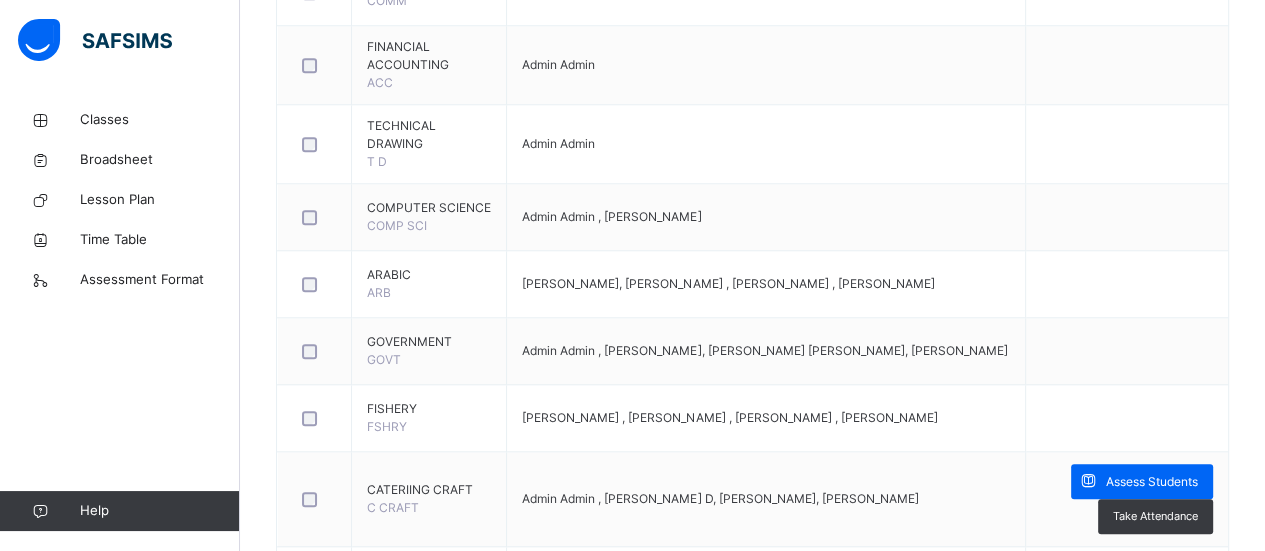 scroll, scrollTop: 1617, scrollLeft: 0, axis: vertical 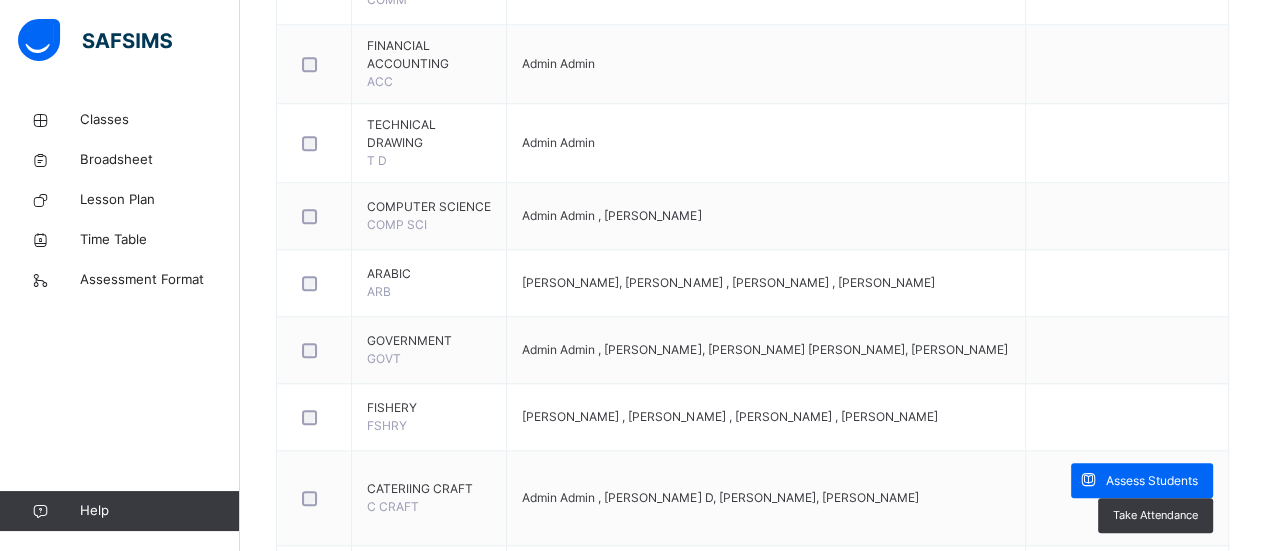 click on "Assess Students" at bounding box center (1152, 481) 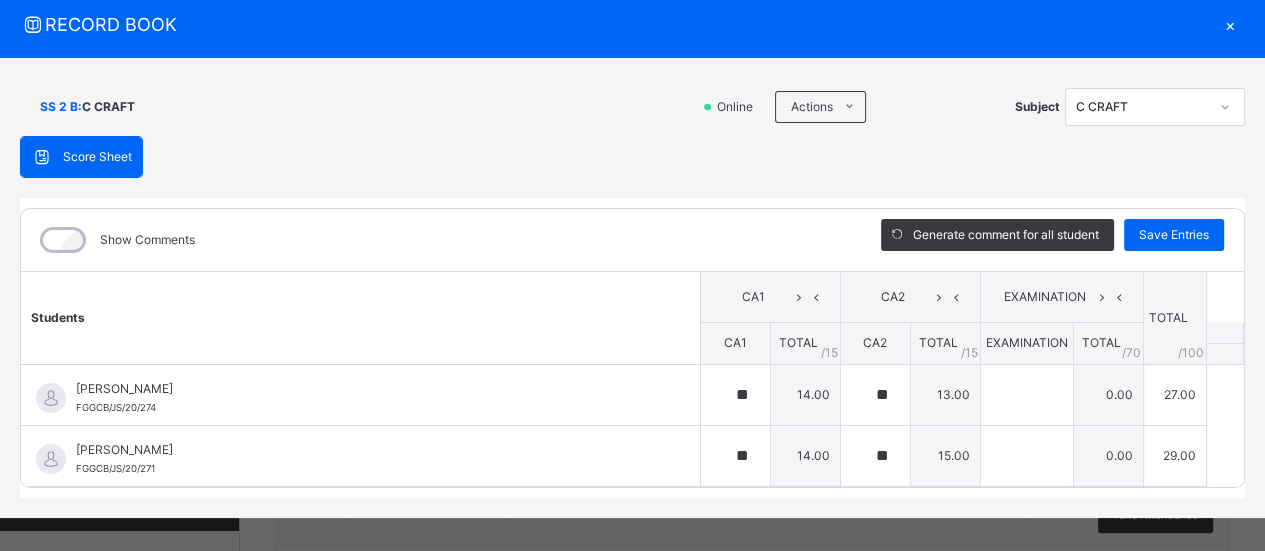 scroll, scrollTop: 73, scrollLeft: 0, axis: vertical 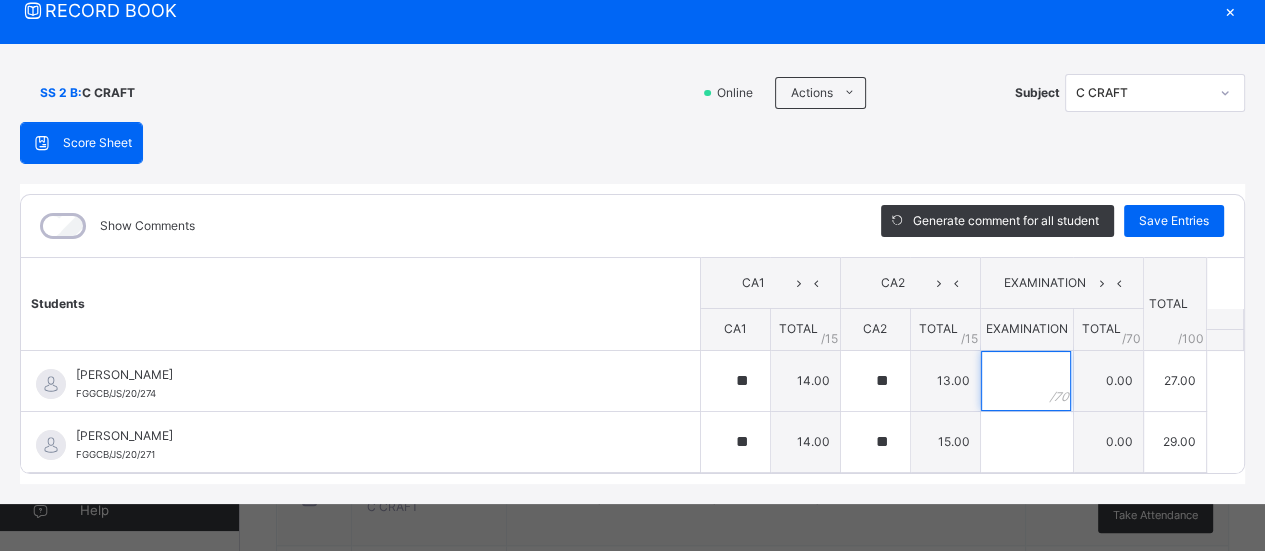 click at bounding box center [1026, 381] 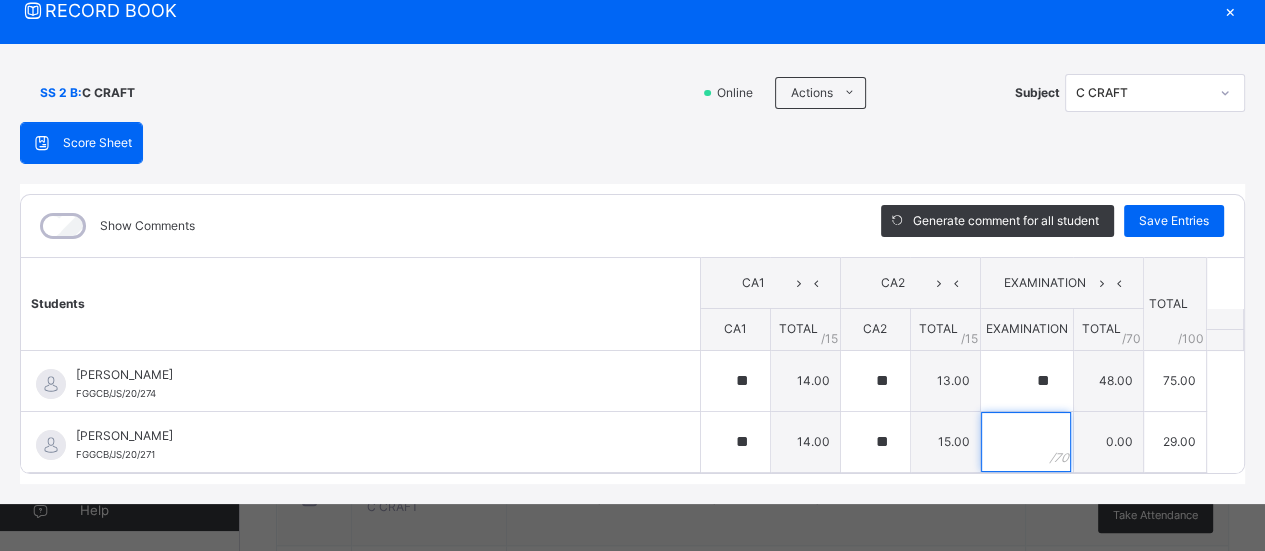 click at bounding box center [1026, 442] 